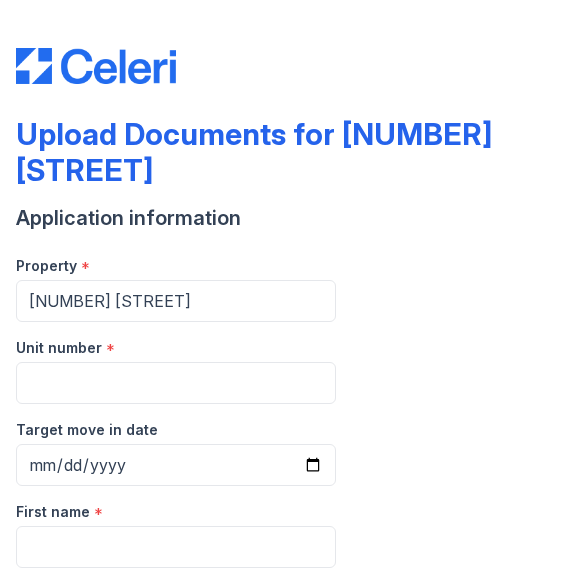 scroll, scrollTop: 0, scrollLeft: 0, axis: both 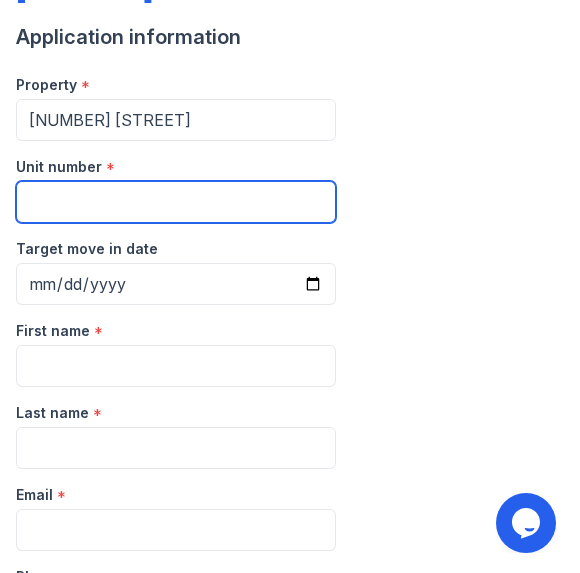 click on "Unit number" at bounding box center (176, 202) 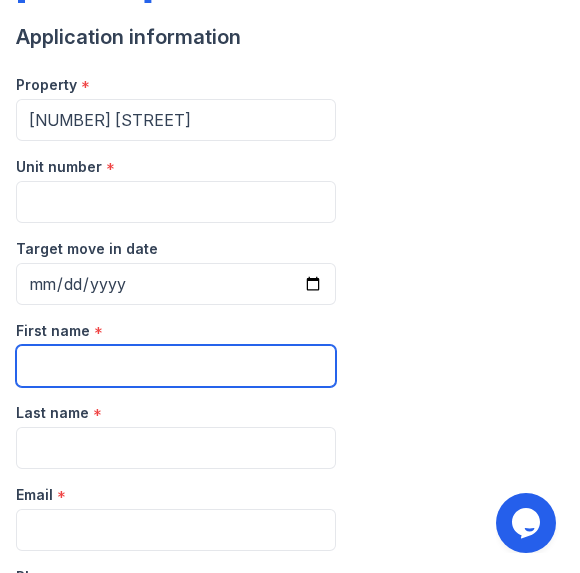 click on "First name" at bounding box center (176, 366) 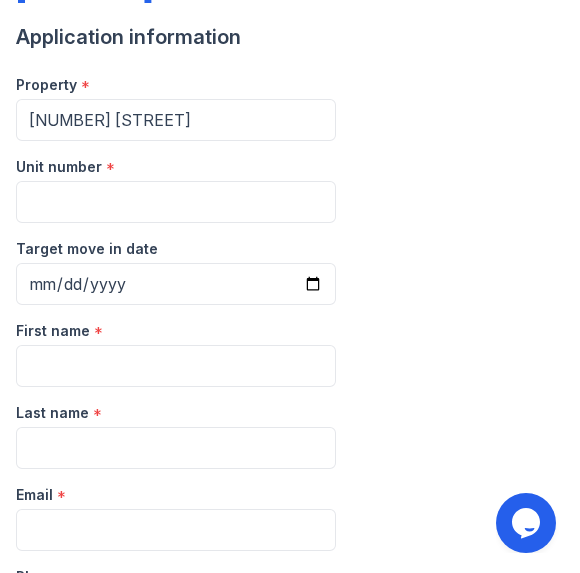 click on "Upload Documents for
123 Main Street
Application information
Property
*
123 Main Street
Unit number
*
Target move in date
First name
*
Last name
*
Email
*
Phone
*
Upload documents
Best practices for bank statements and paystubs
Upload original PDF files downloaded directly from the financial institution or payroll provider’s website.
Correctly classify the document type to avoid a delay in processing your application.
Do not upload scanned, redacted, password protected, or modified documents.
Do not combine multiple documents into one file.
Do not upload print-to-PDF documents.
What is print-to-pdf?
For additional support, review our
FAQ ,
start a chat with us below, or email us at" at bounding box center (290, 286) 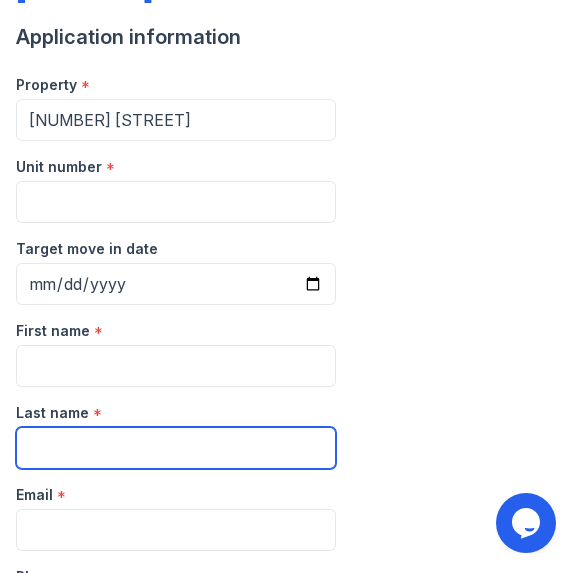 click on "Last name" at bounding box center (176, 448) 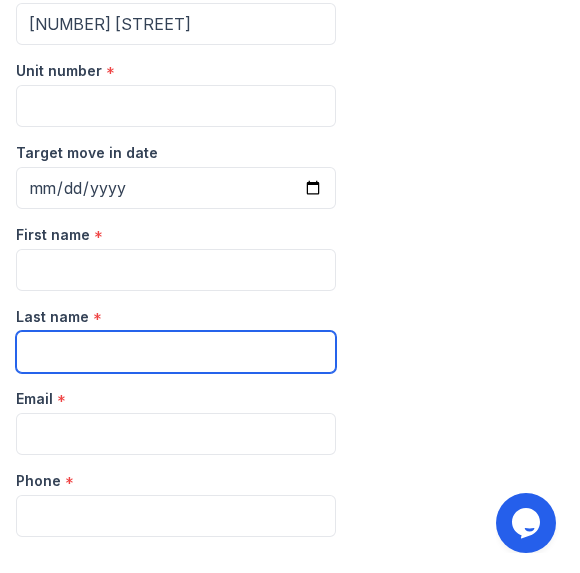 scroll, scrollTop: 0, scrollLeft: 0, axis: both 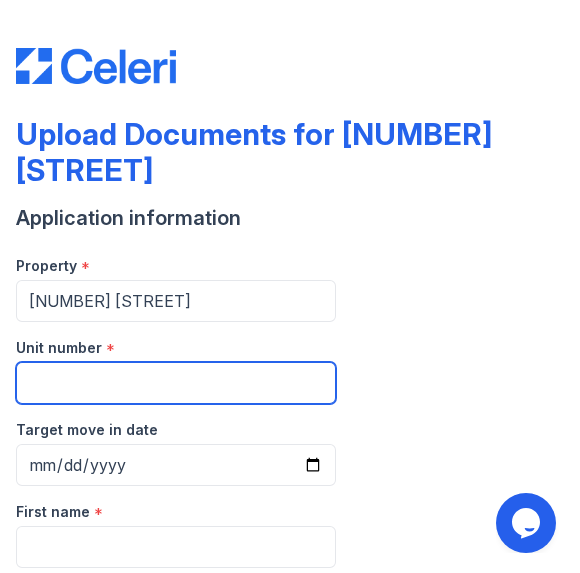 click on "Unit number" at bounding box center (176, 383) 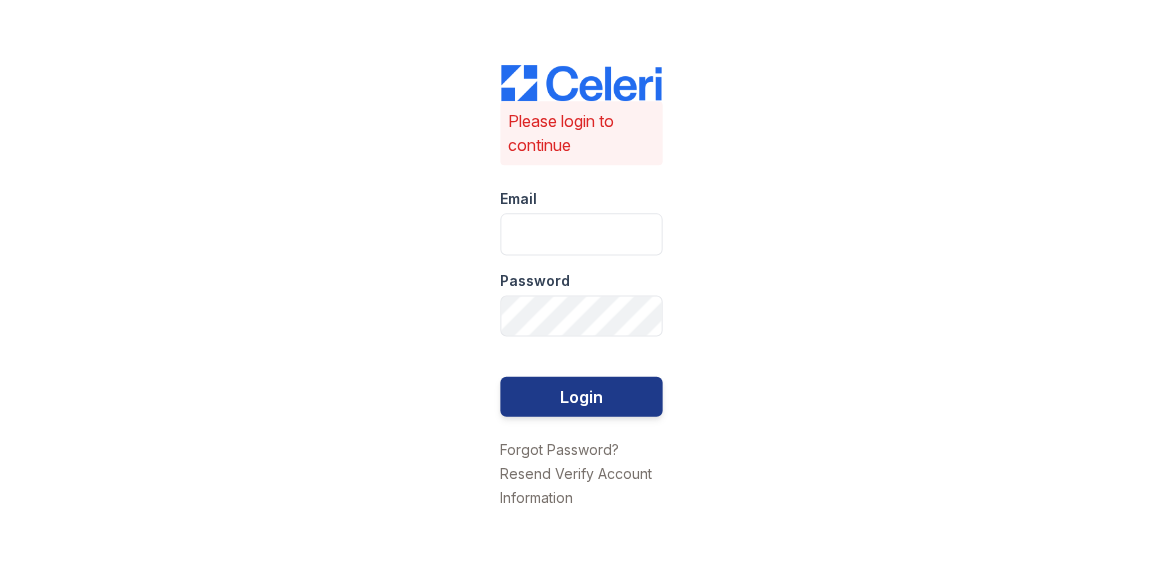 scroll, scrollTop: 0, scrollLeft: 0, axis: both 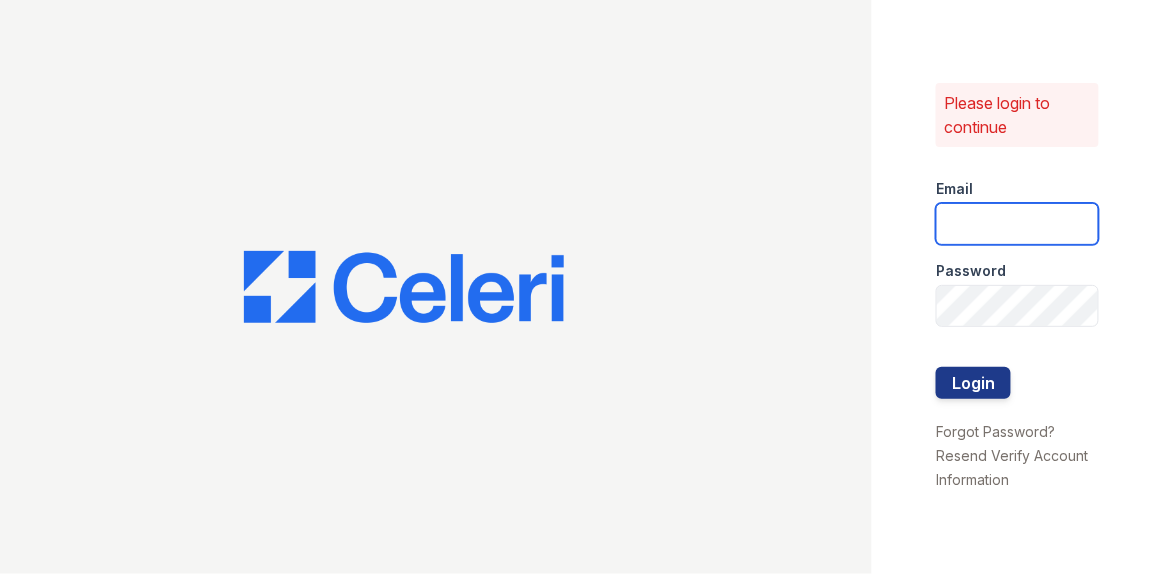 click at bounding box center (1017, 224) 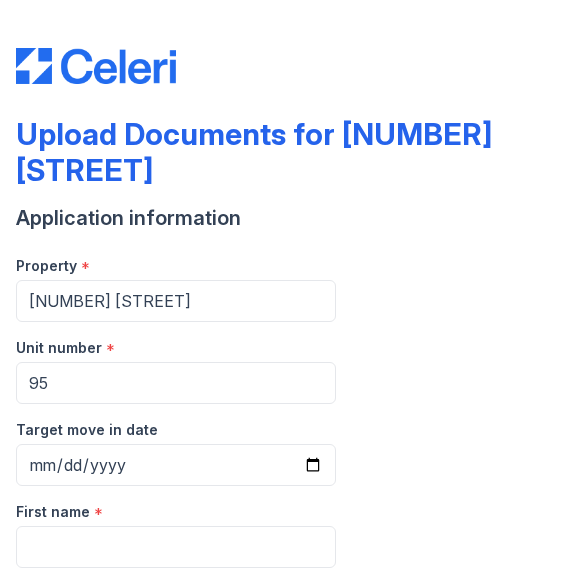 scroll, scrollTop: 0, scrollLeft: 0, axis: both 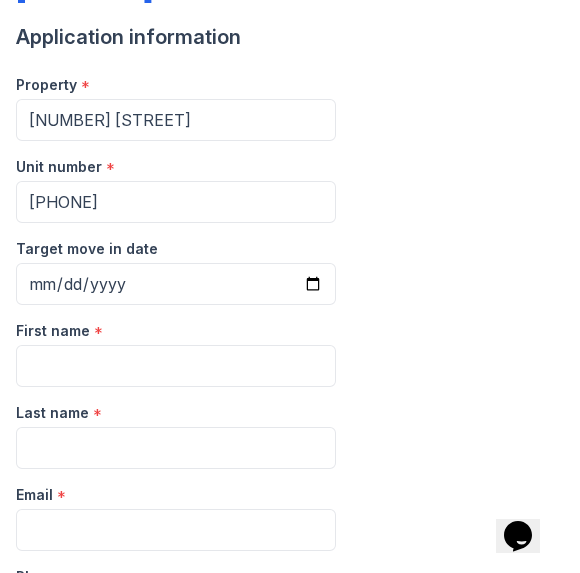 type on "9568" 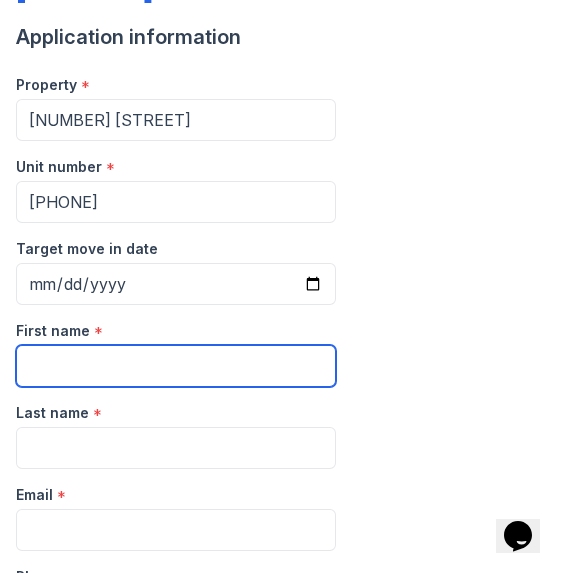click on "First name" at bounding box center (176, 366) 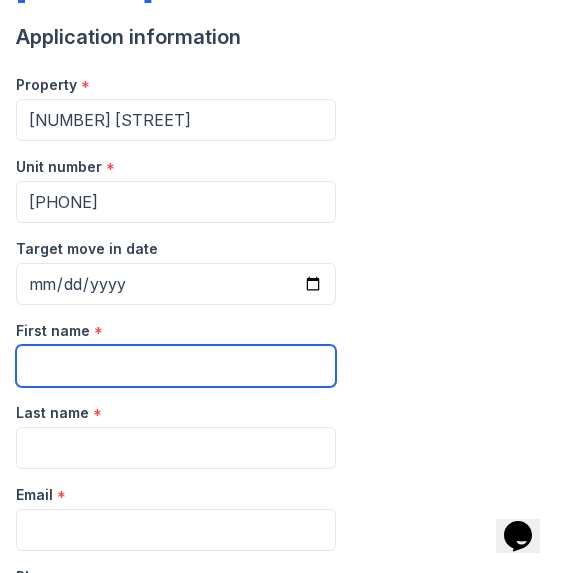 type on "S" 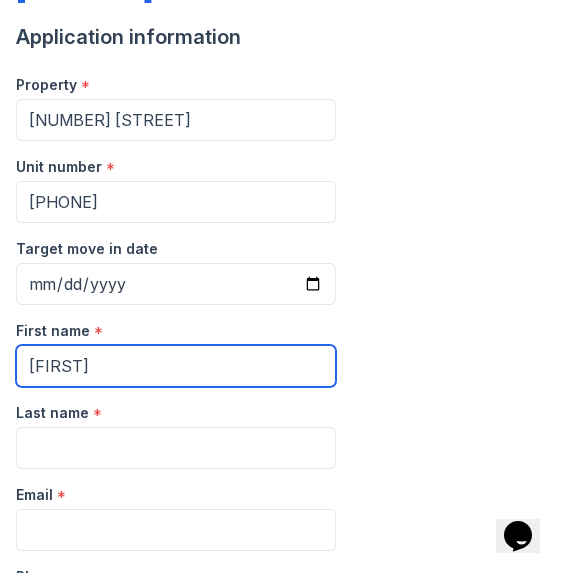 type on "Jane" 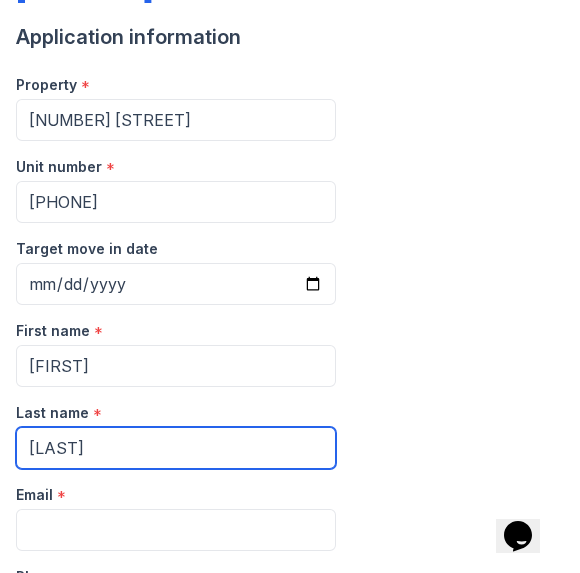 type on "Doe" 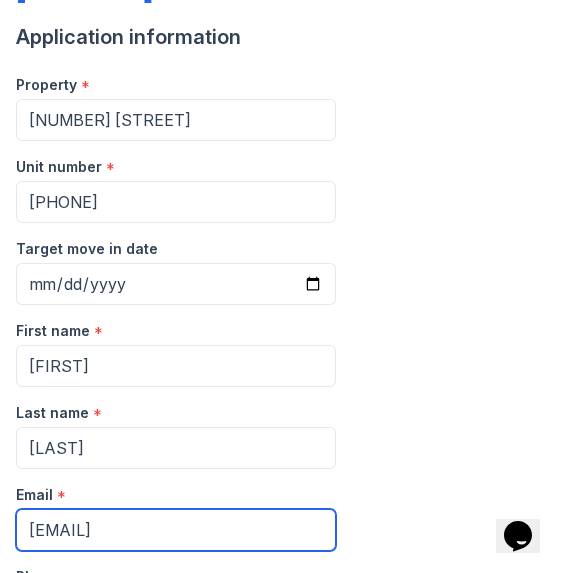 type on "janedoe@gmail.com" 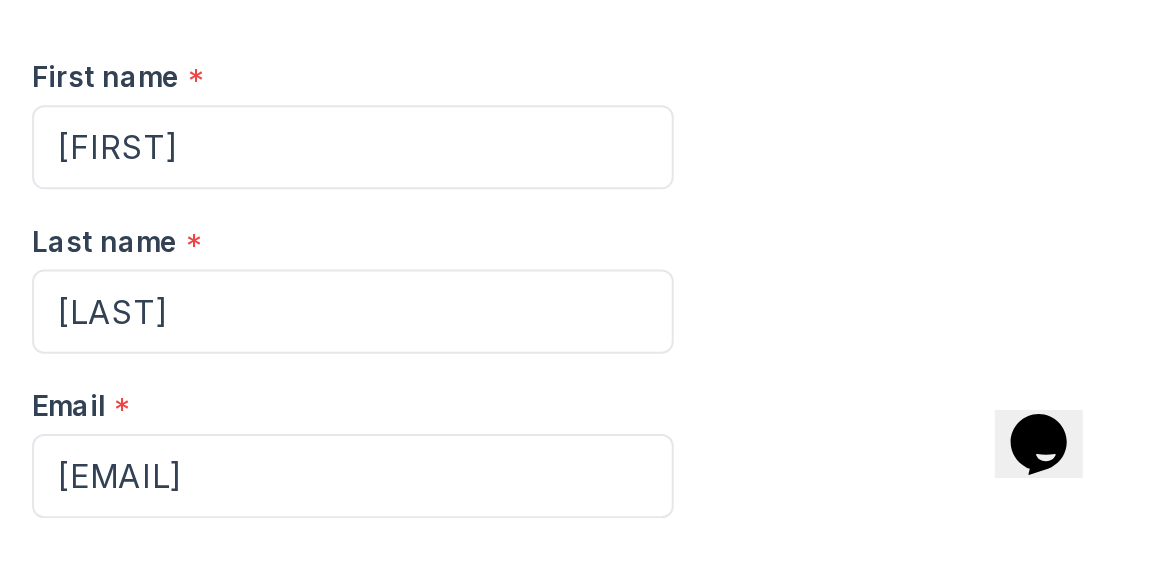 scroll, scrollTop: 335, scrollLeft: 0, axis: vertical 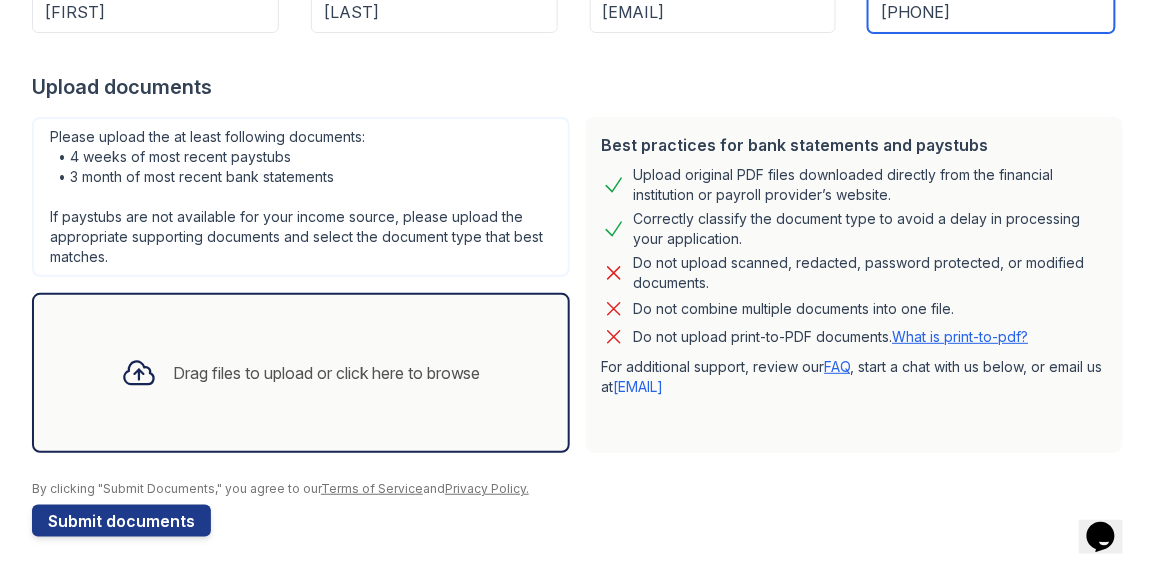 type on "9178488588" 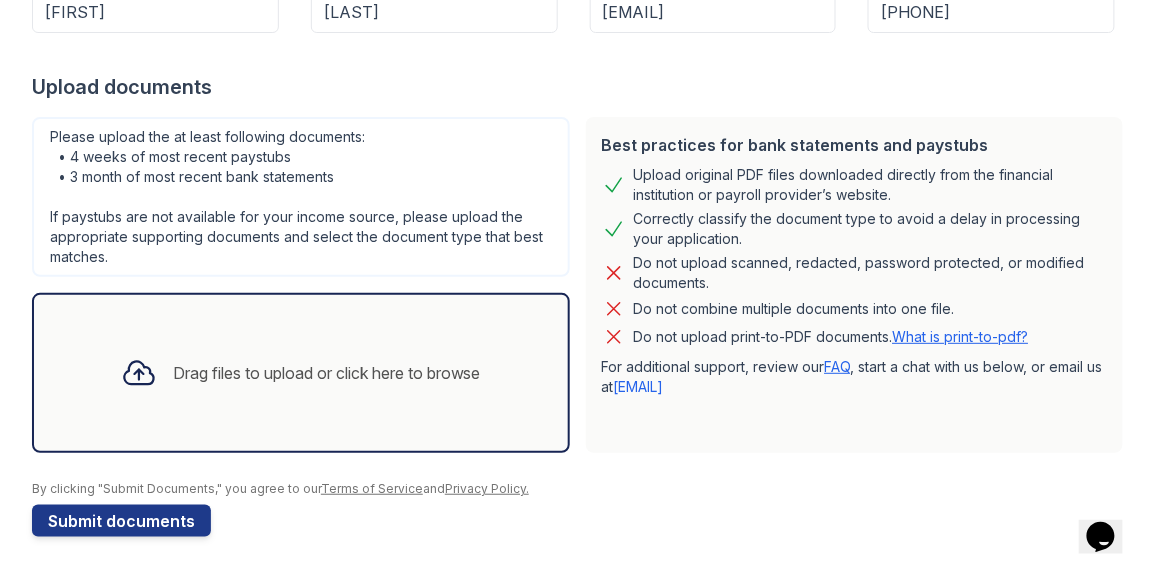 click on "Upload documents" at bounding box center [581, 87] 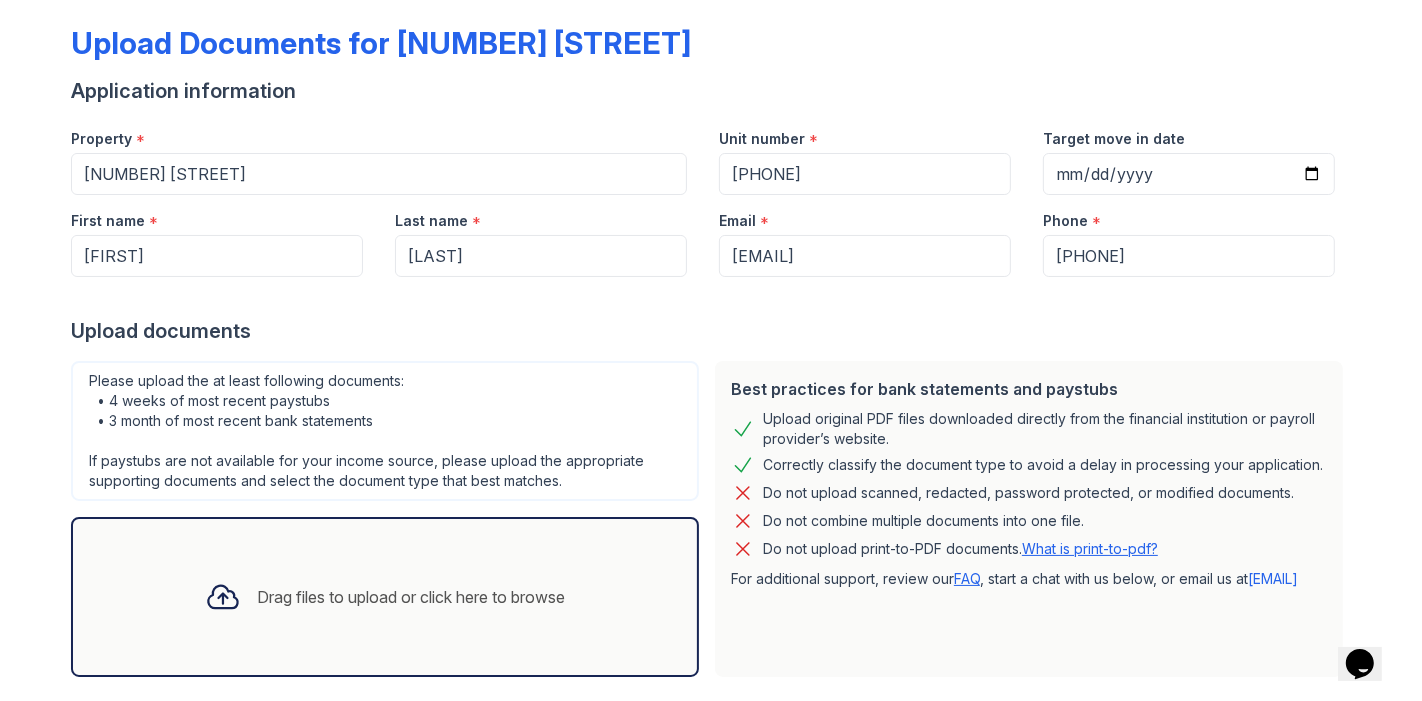 scroll, scrollTop: 188, scrollLeft: 0, axis: vertical 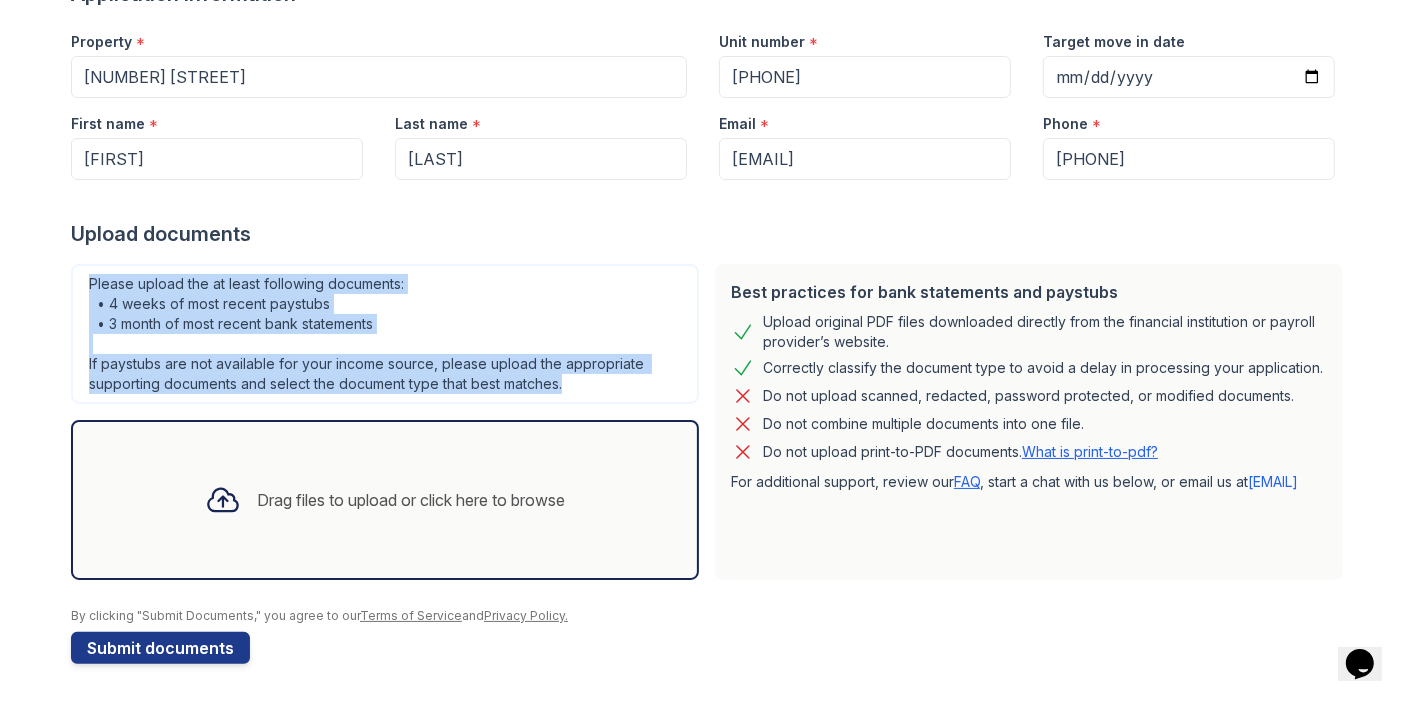 drag, startPoint x: 82, startPoint y: 279, endPoint x: 611, endPoint y: 389, distance: 540.3157 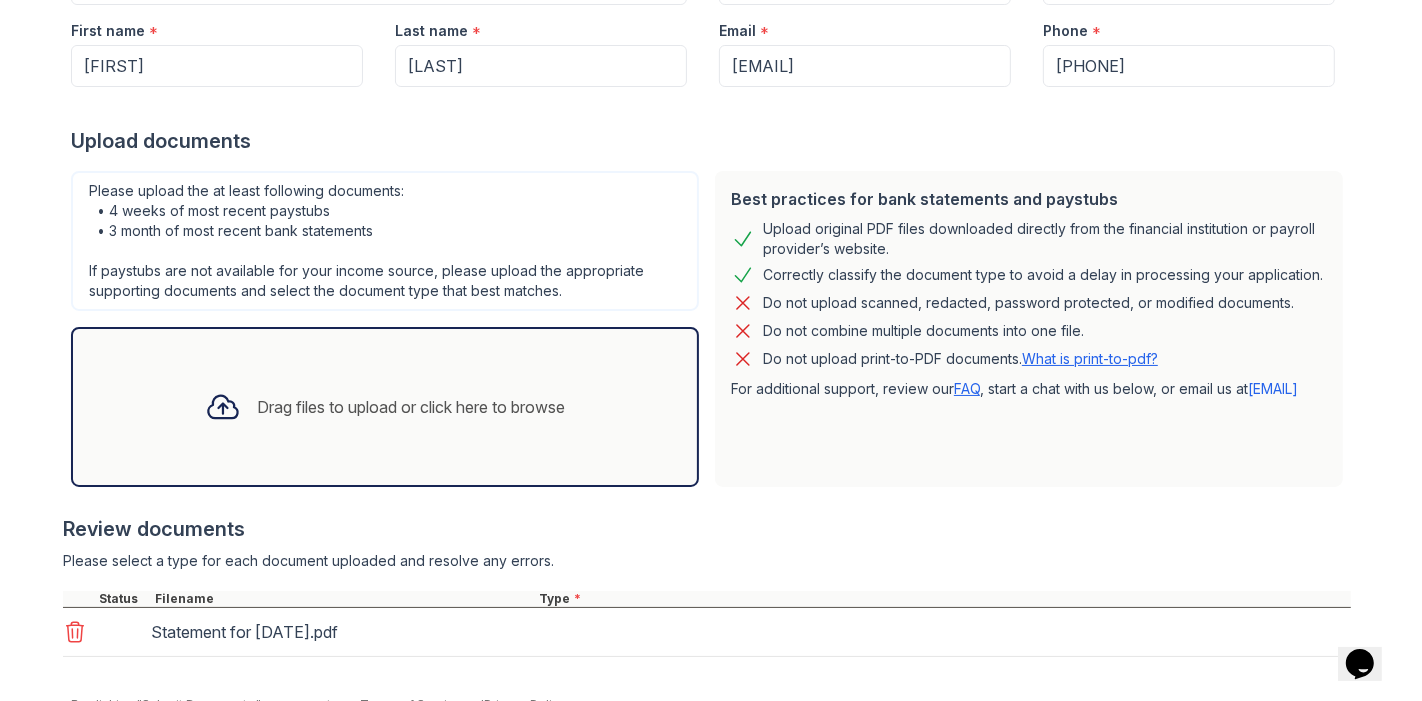 scroll, scrollTop: 369, scrollLeft: 0, axis: vertical 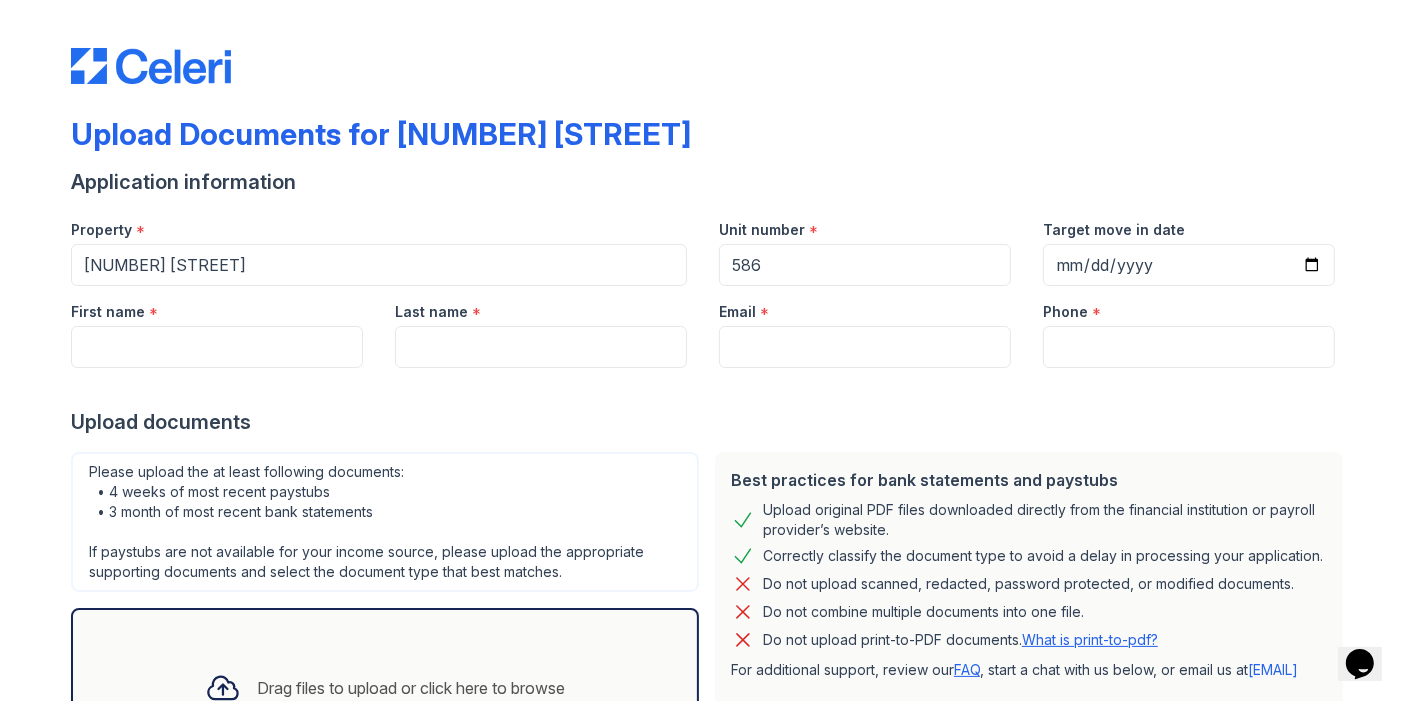 type on "586" 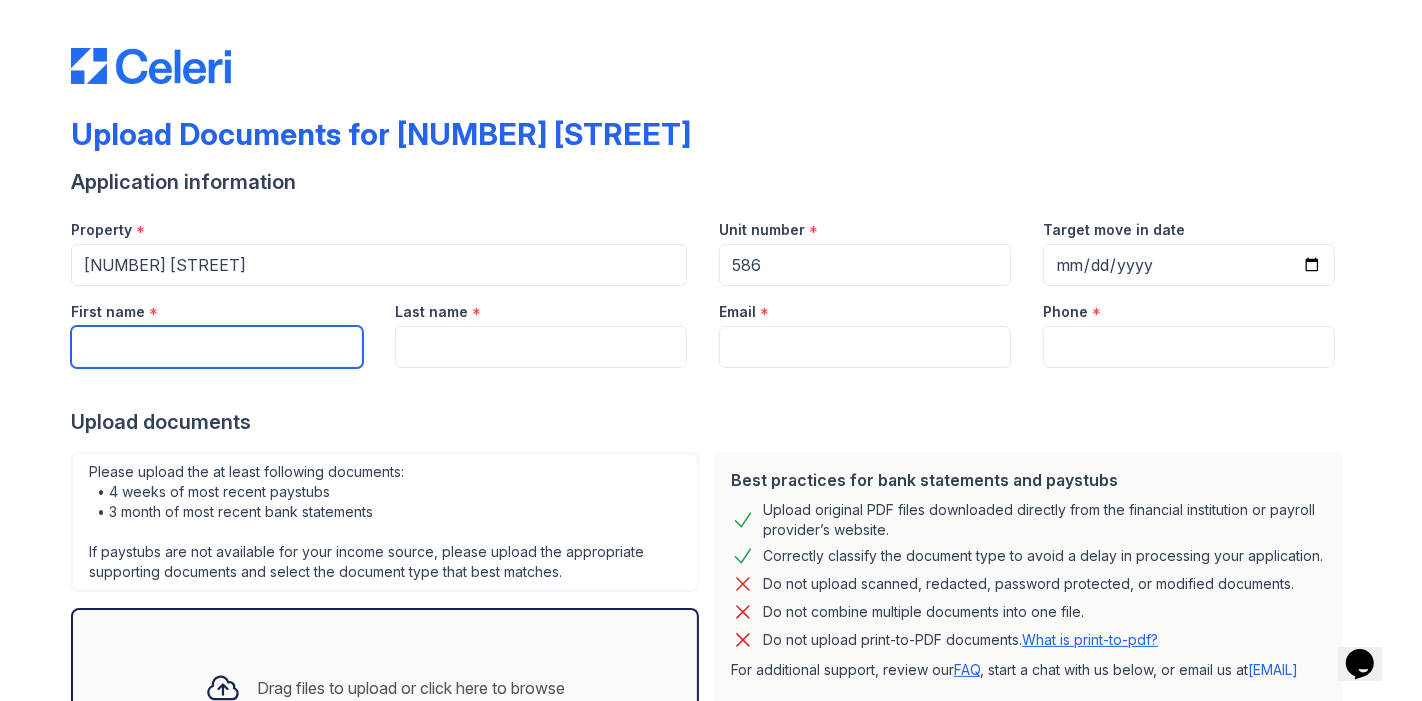 click on "First name" at bounding box center [217, 347] 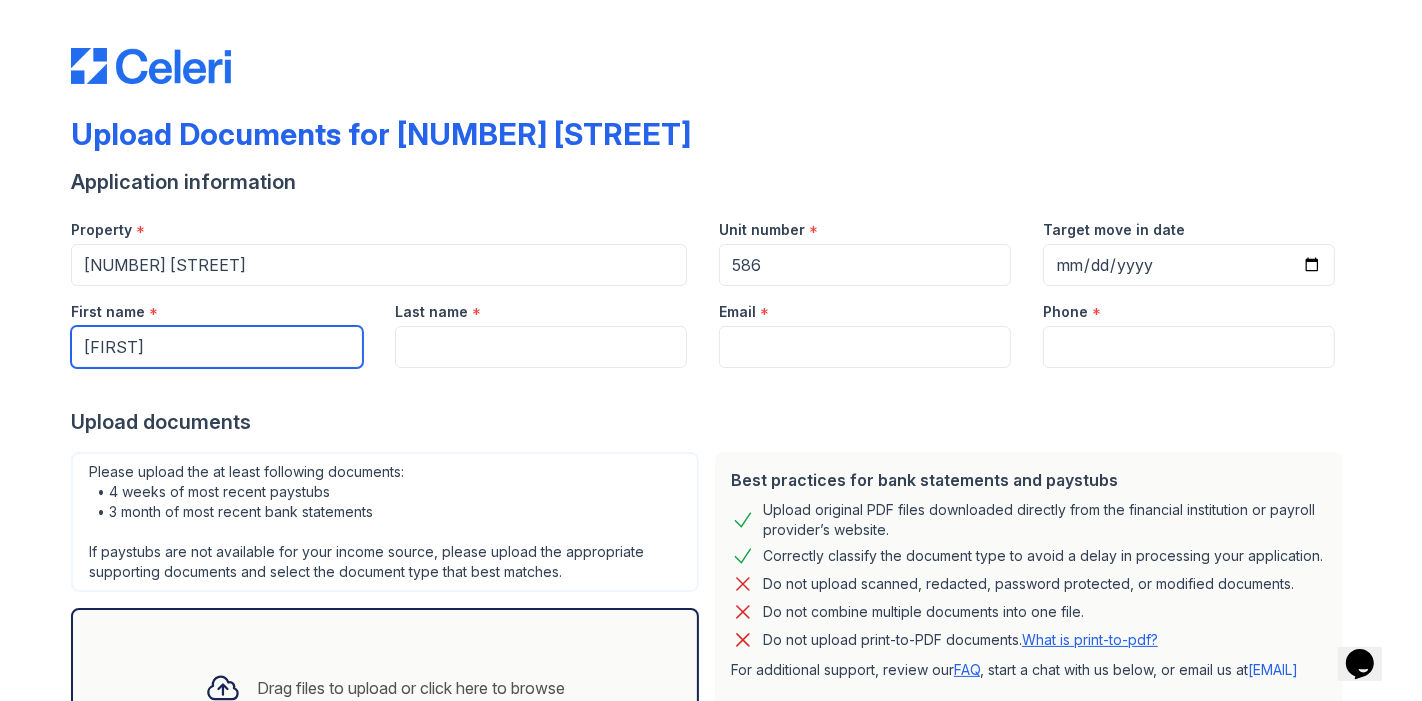 type on "Jane" 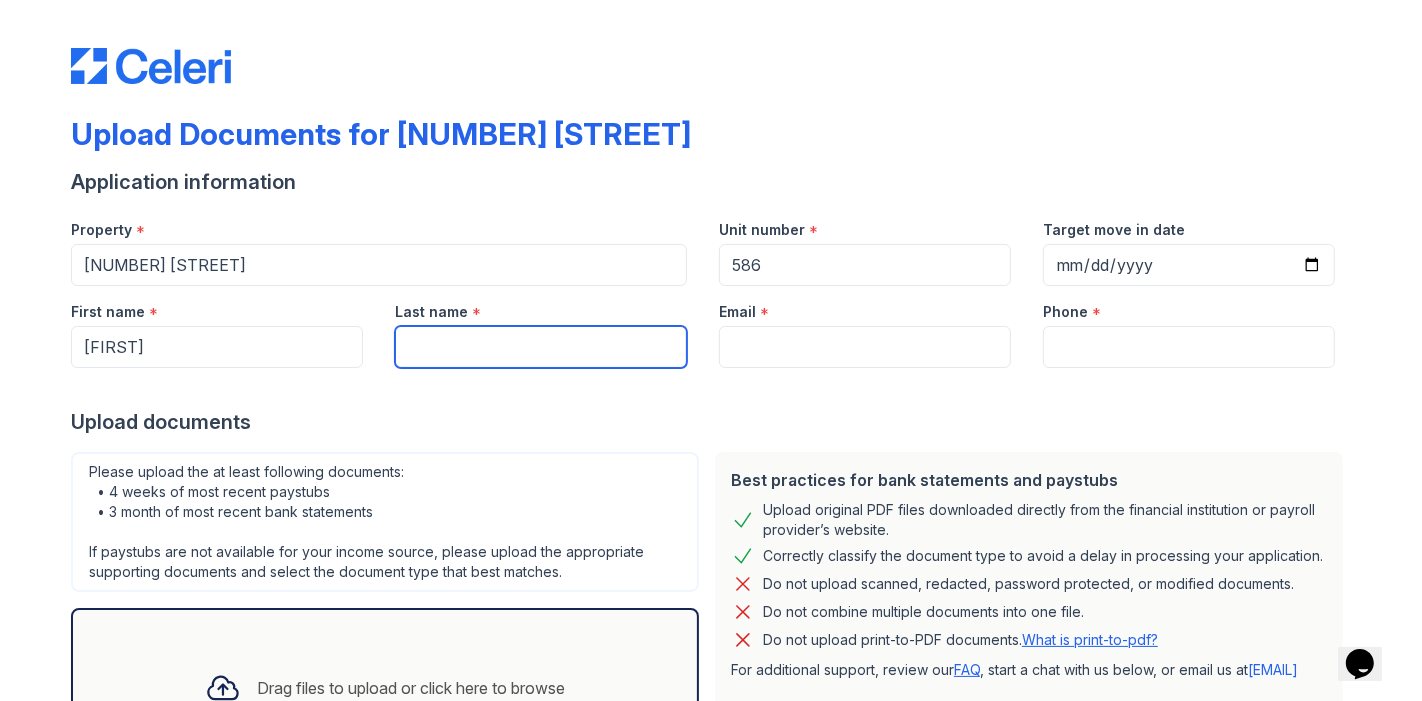 type on "d" 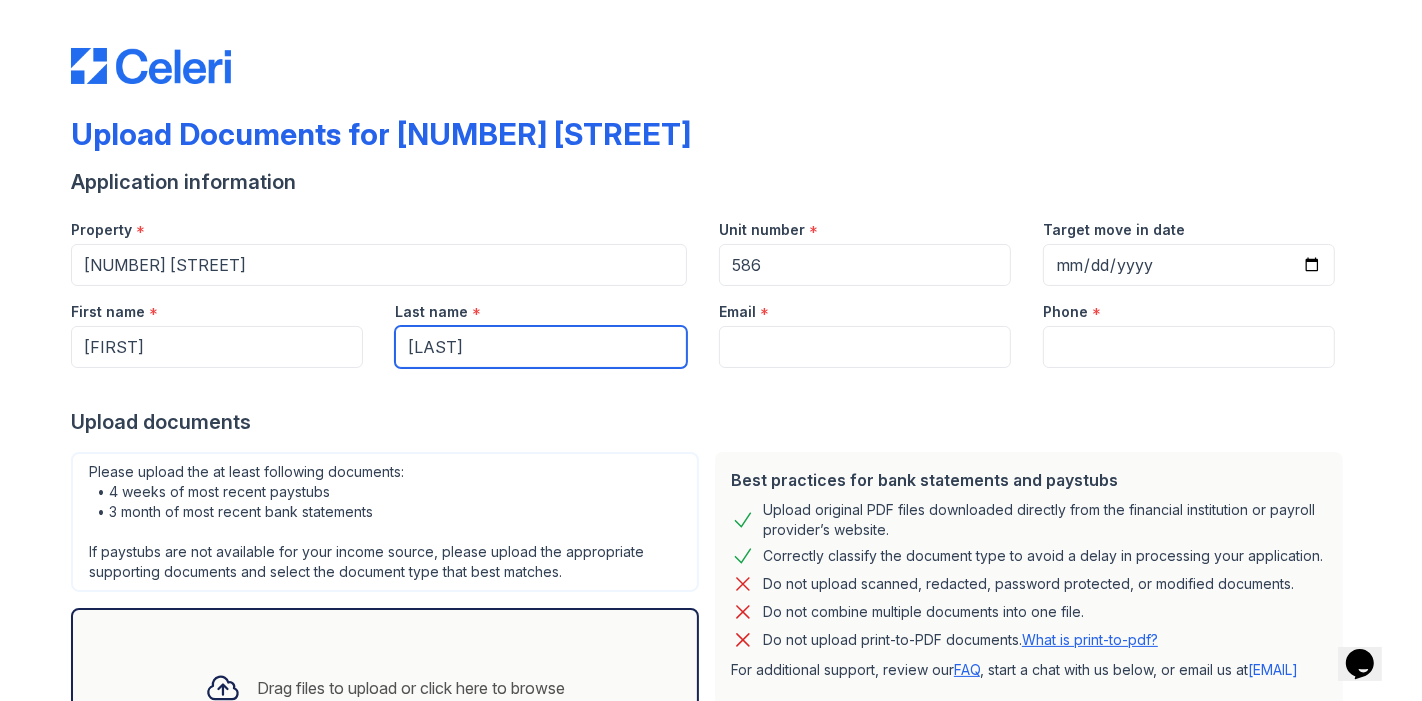 type on "Doe" 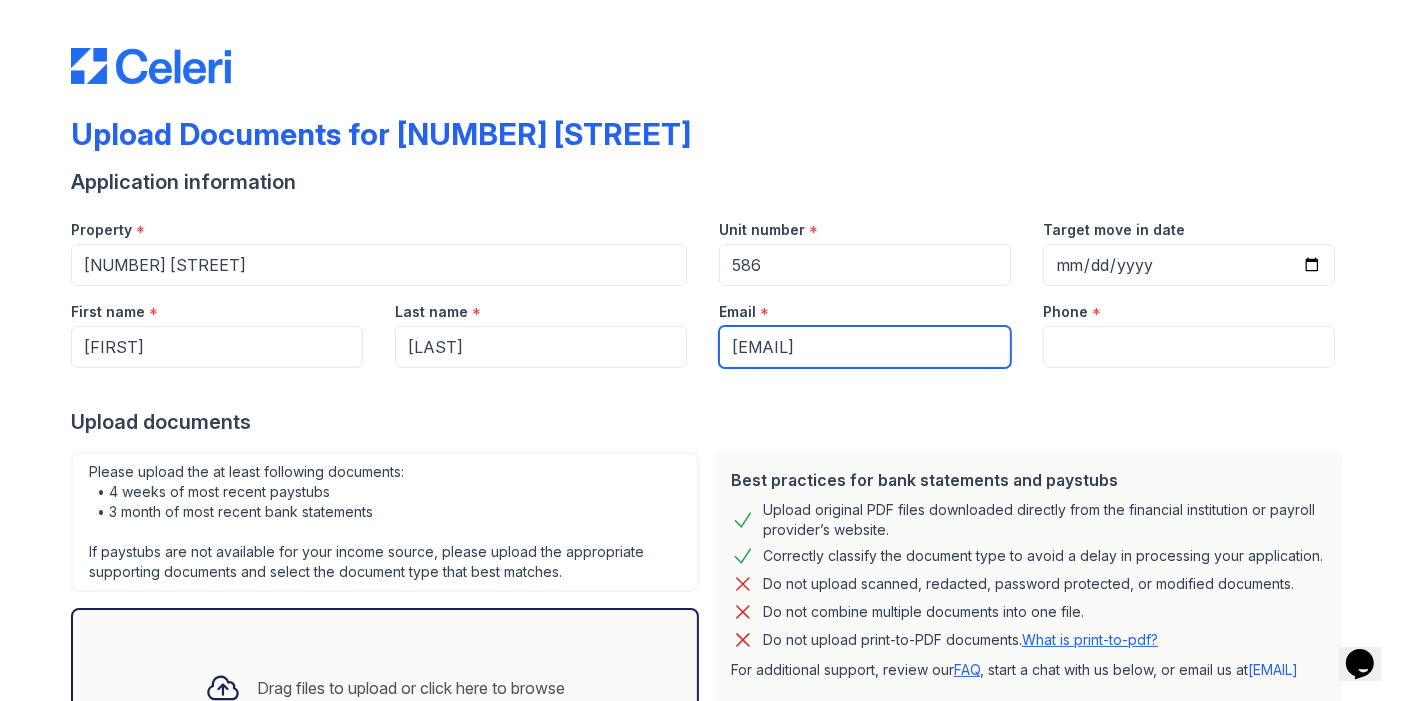 type on "janedoe@gmail.com" 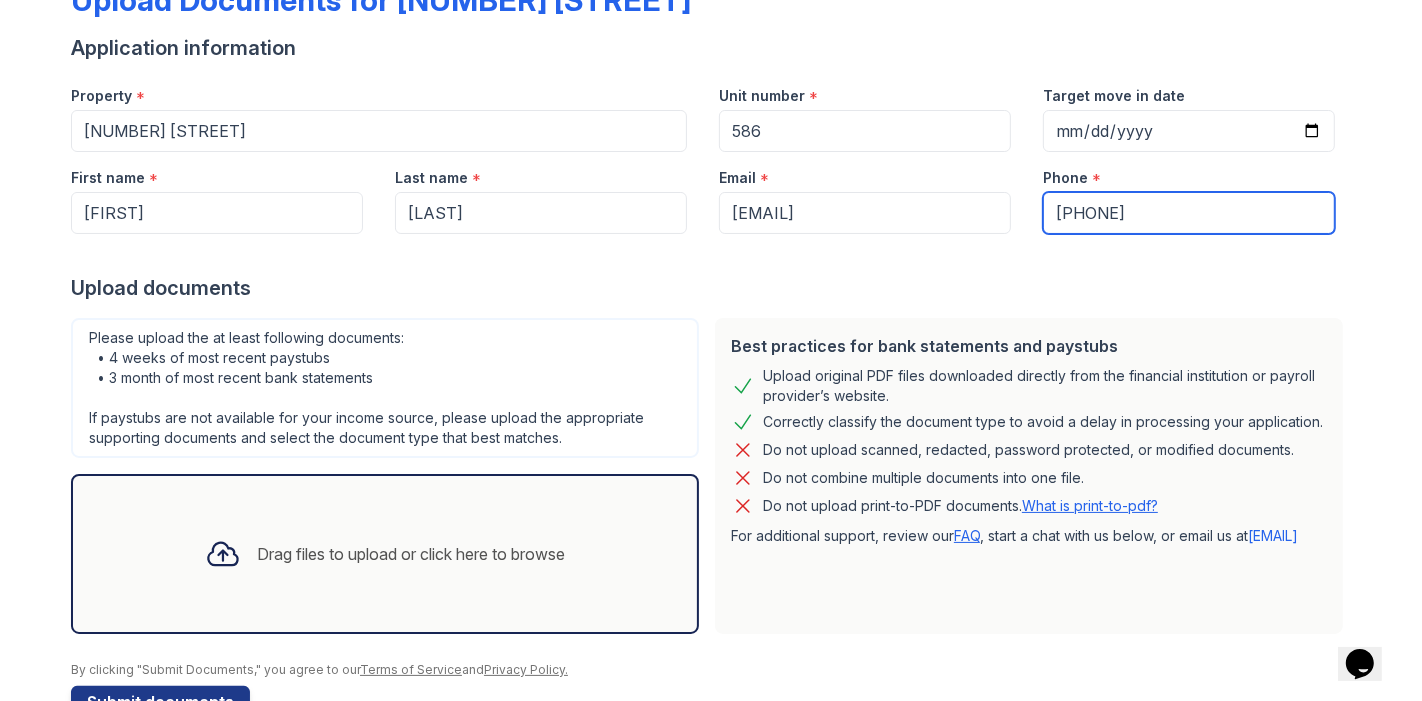 scroll, scrollTop: 188, scrollLeft: 0, axis: vertical 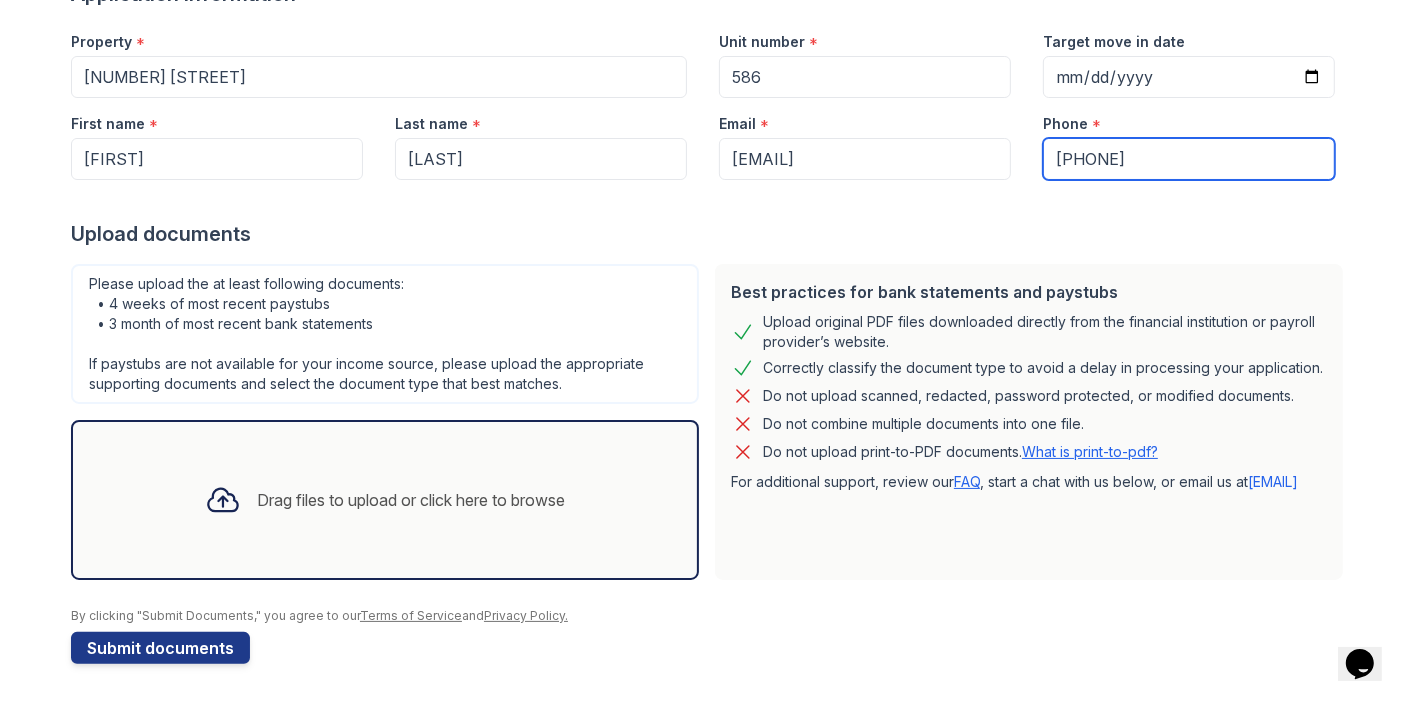 type on "9178577577" 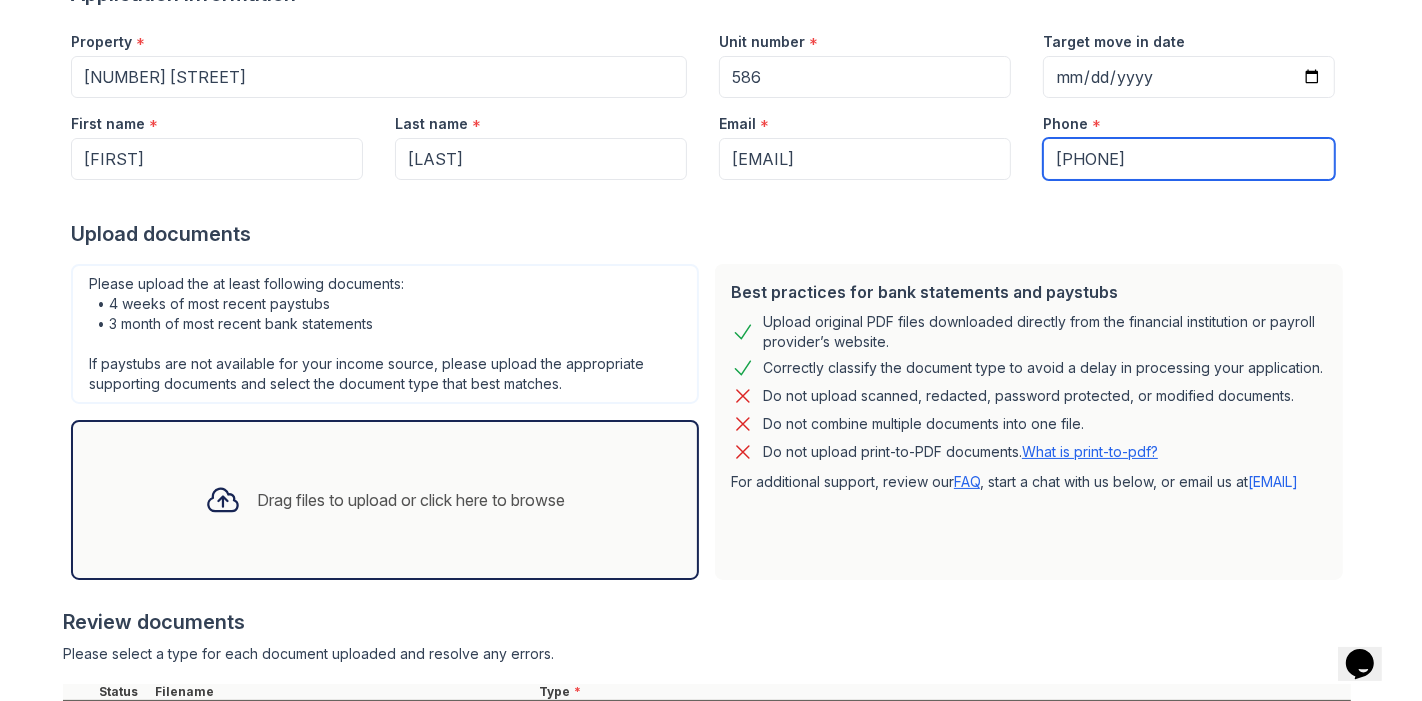 scroll, scrollTop: 369, scrollLeft: 0, axis: vertical 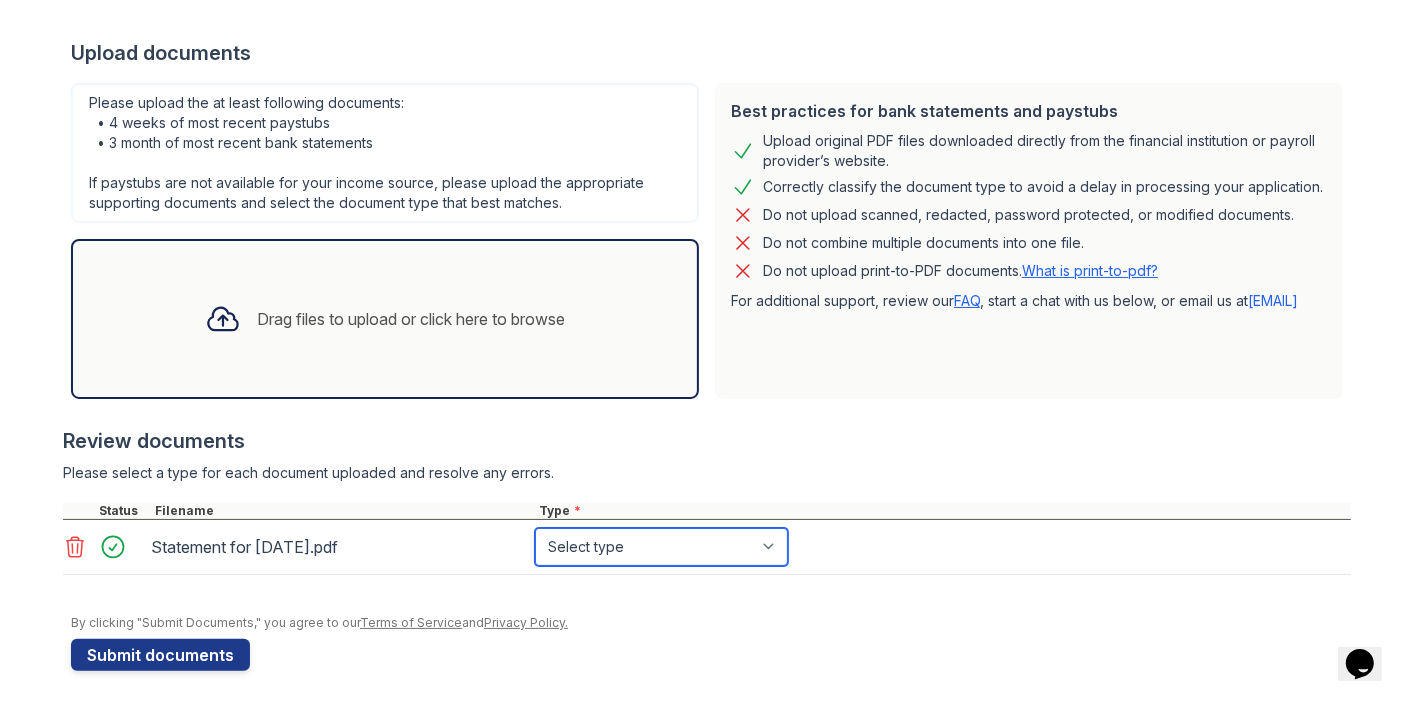 click on "Select type
Paystub
Bank Statement
Offer Letter
Tax Documents
Benefit Award Letter
Investment Account Statement
Other" at bounding box center [661, 547] 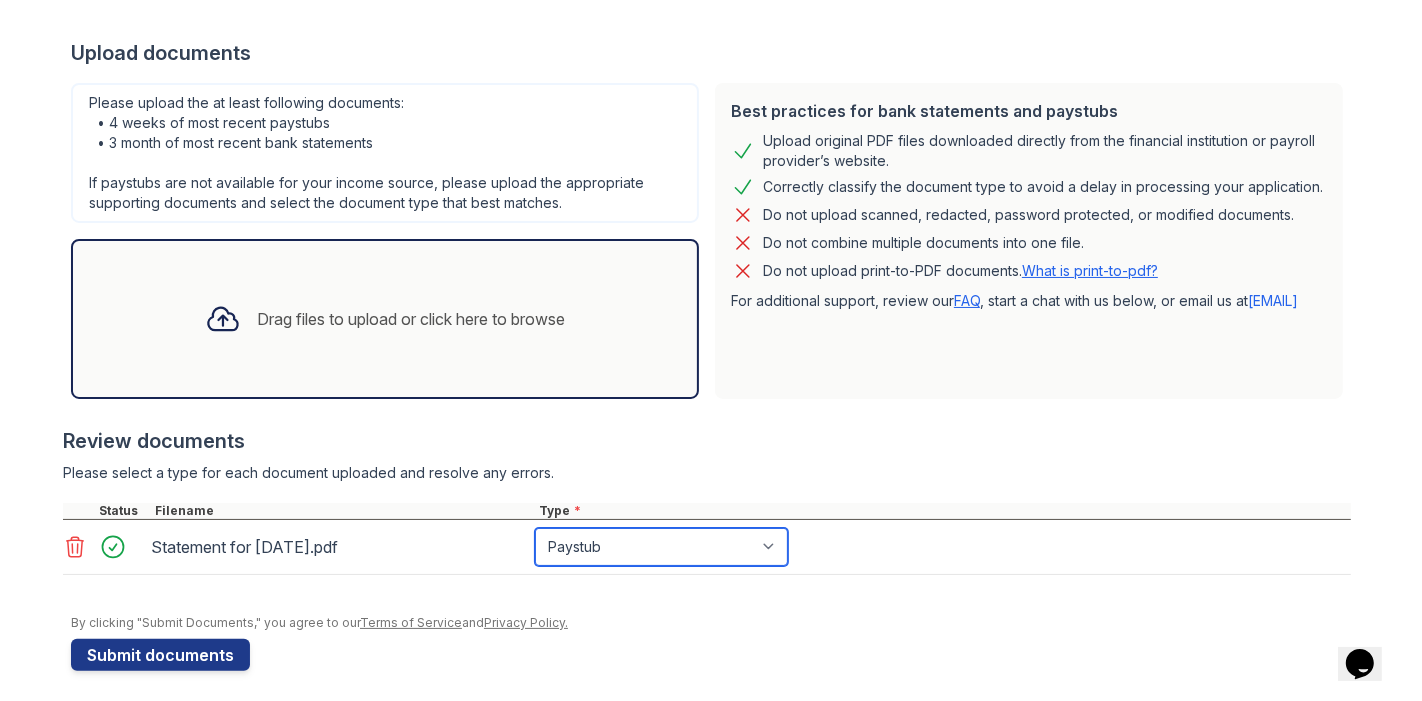 click on "Select type
Paystub
Bank Statement
Offer Letter
Tax Documents
Benefit Award Letter
Investment Account Statement
Other" at bounding box center (661, 547) 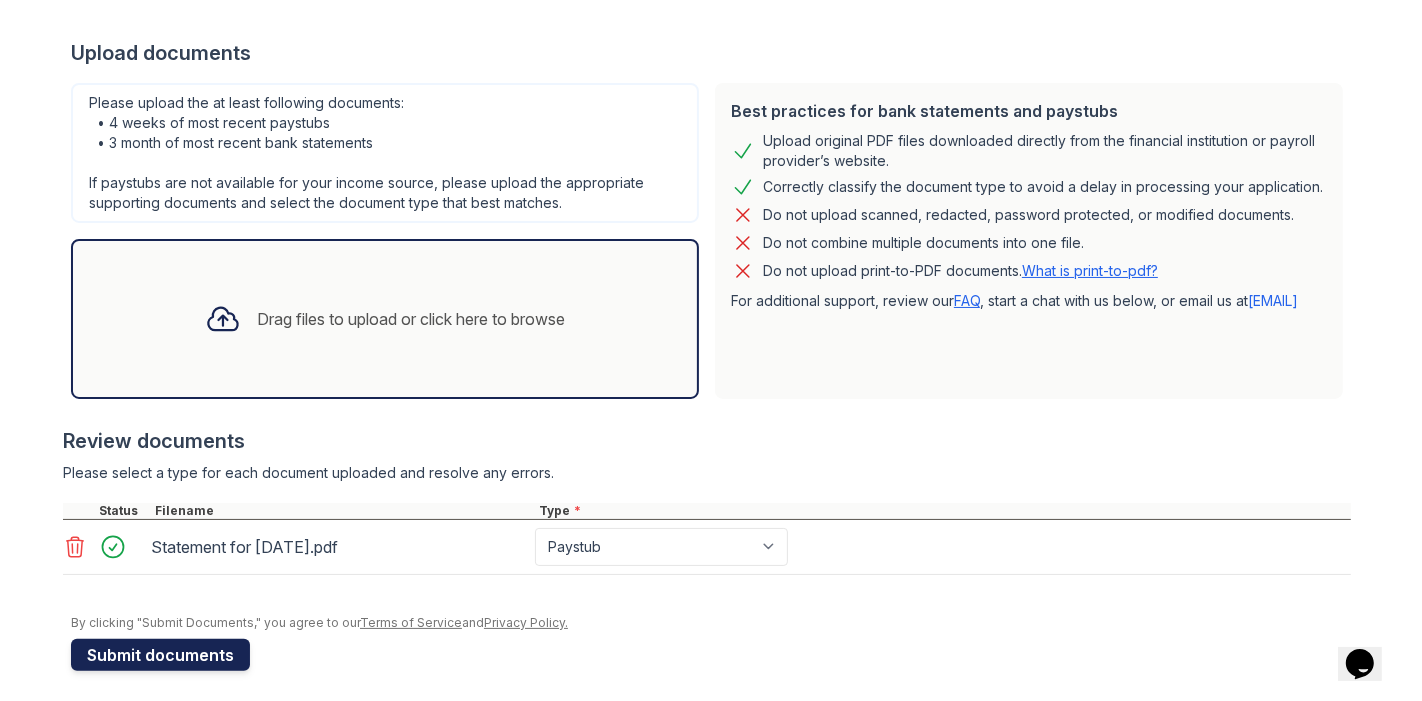 click on "Submit documents" at bounding box center (160, 655) 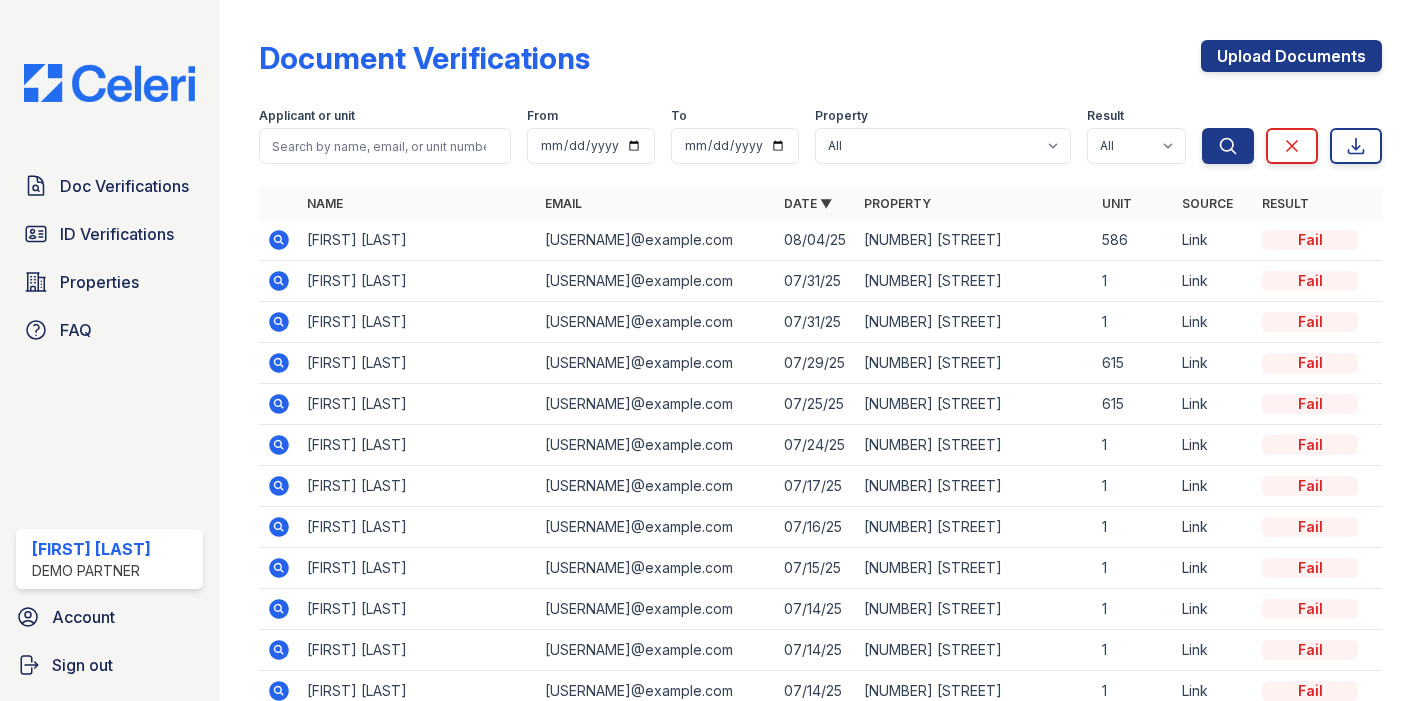 scroll, scrollTop: 0, scrollLeft: 0, axis: both 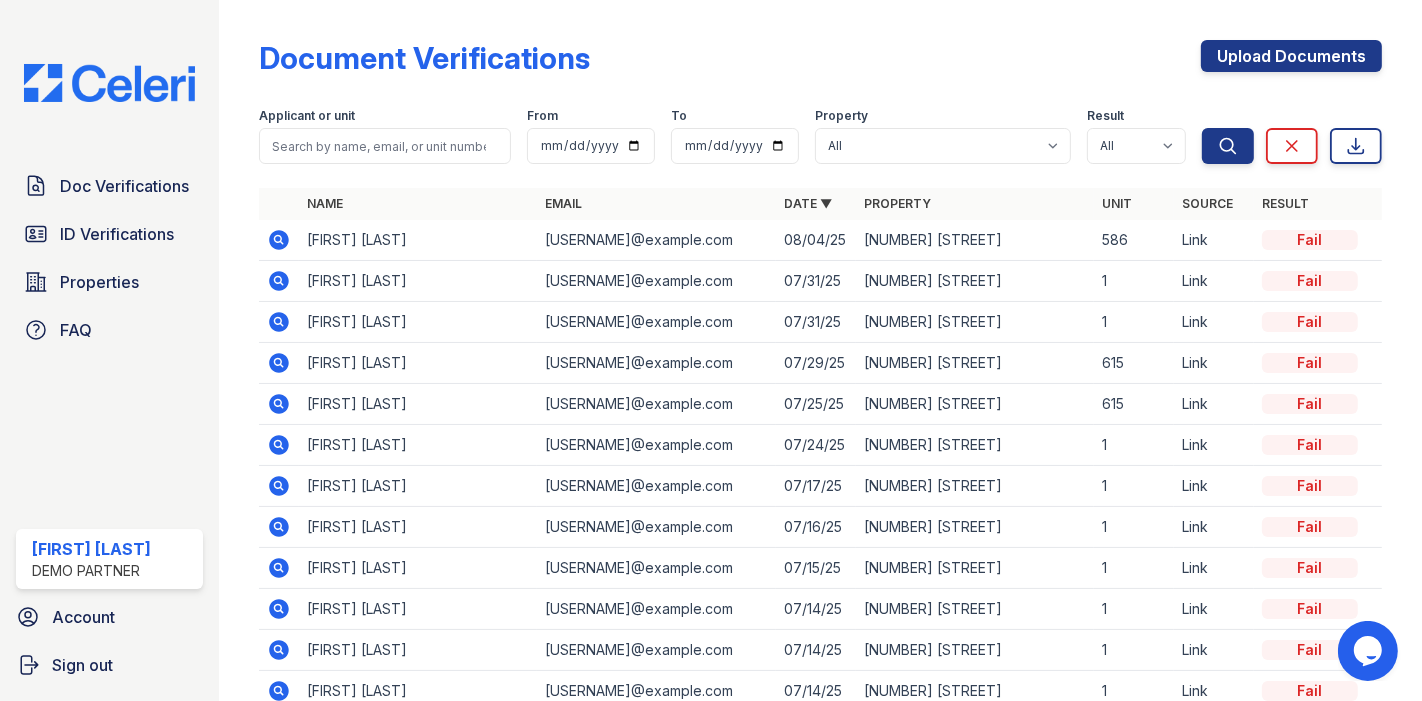 click 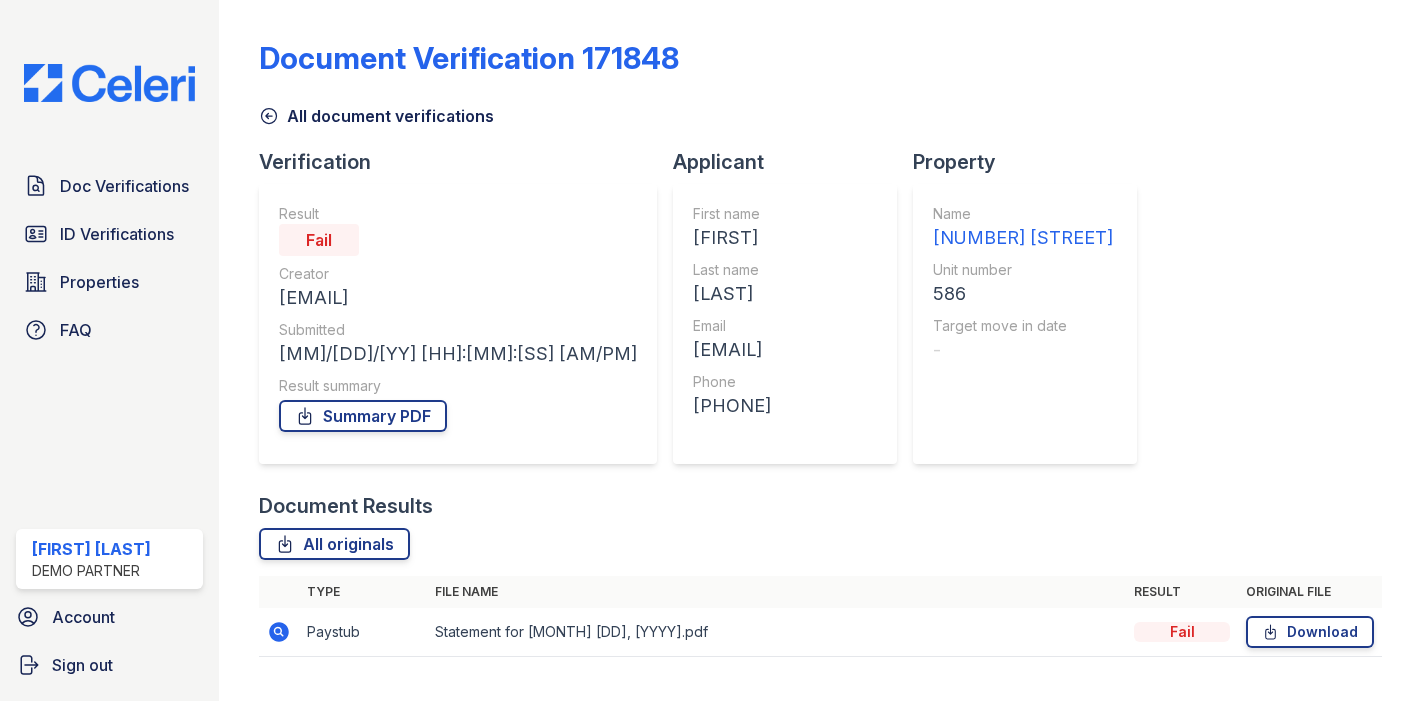scroll, scrollTop: 0, scrollLeft: 0, axis: both 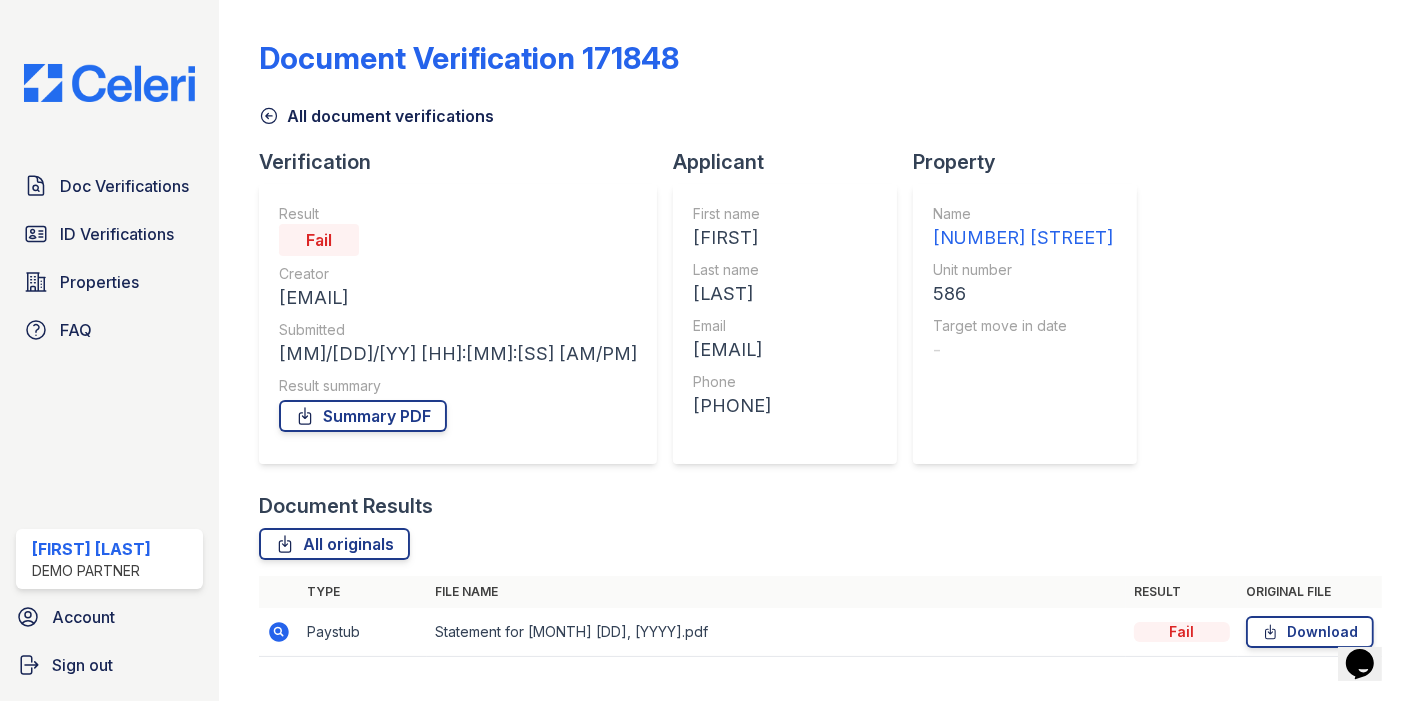drag, startPoint x: 311, startPoint y: 236, endPoint x: 339, endPoint y: 244, distance: 29.12044 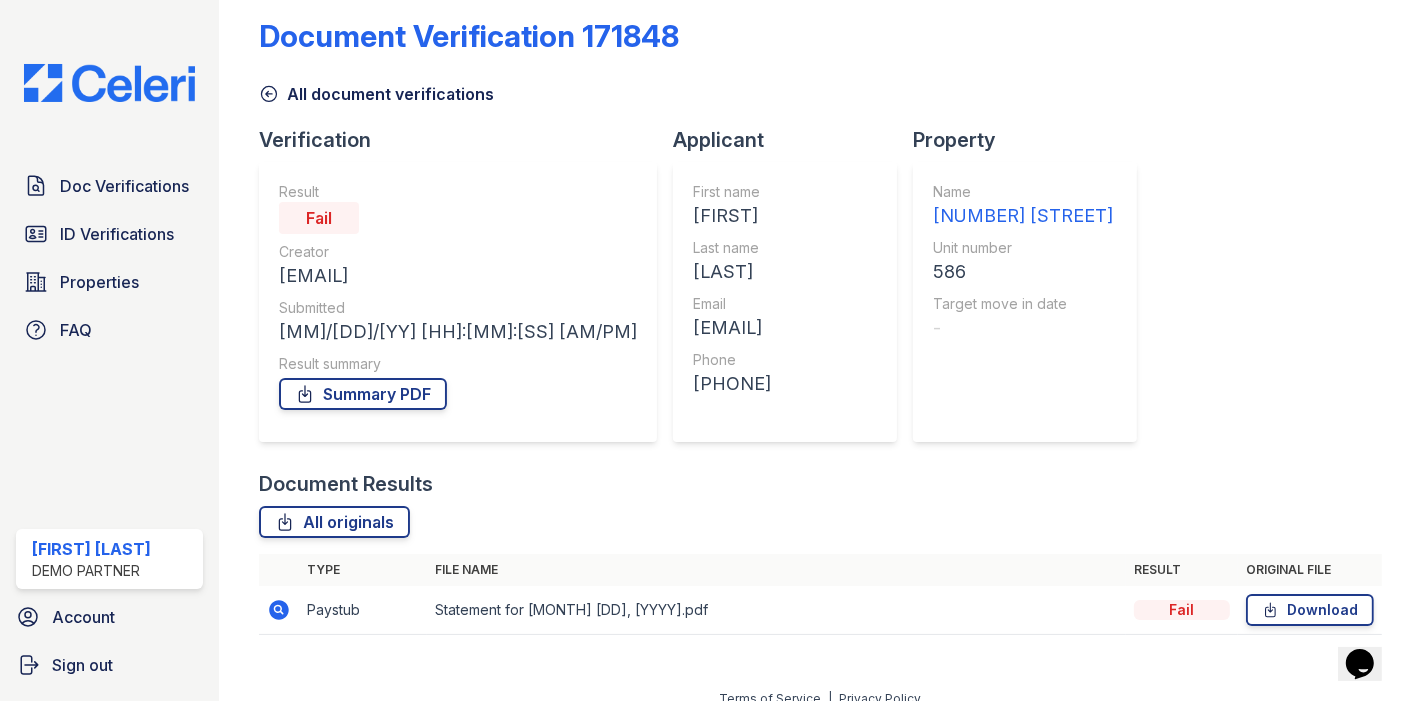 scroll, scrollTop: 42, scrollLeft: 0, axis: vertical 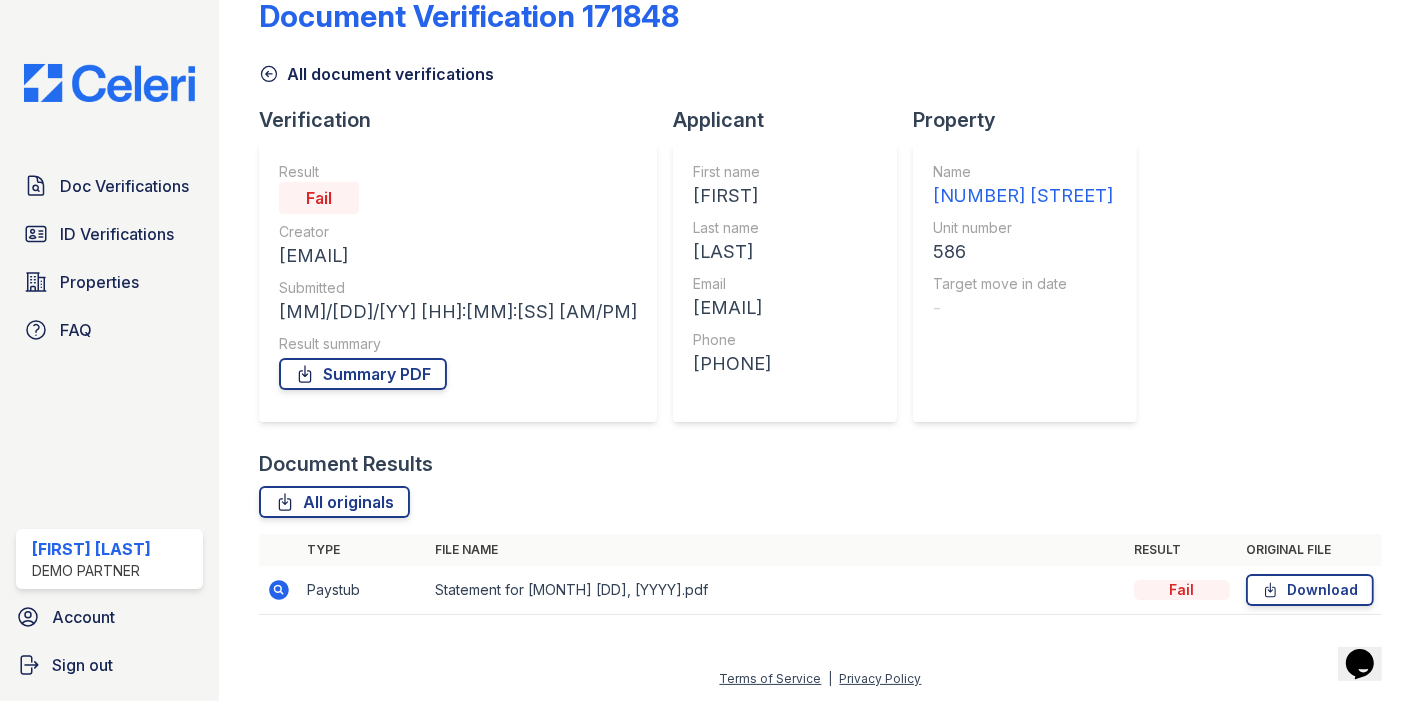 click 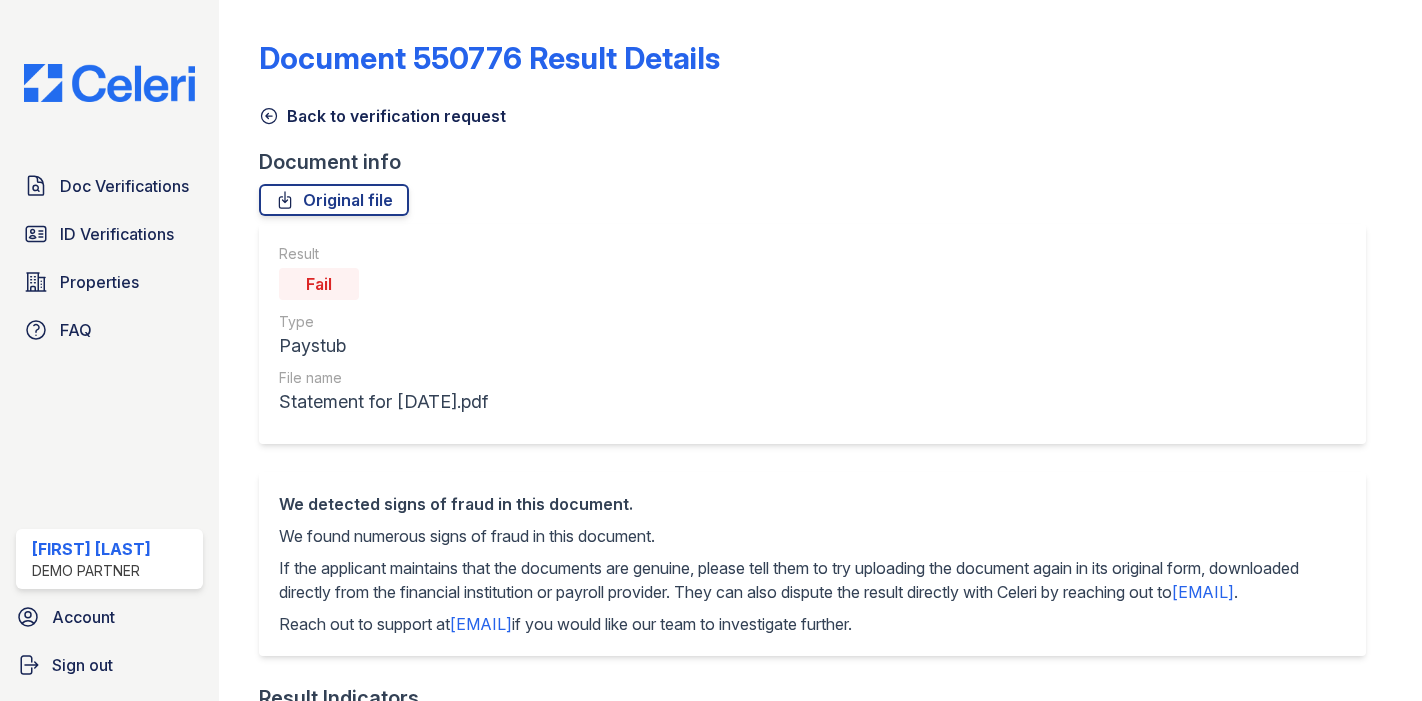 scroll, scrollTop: 0, scrollLeft: 0, axis: both 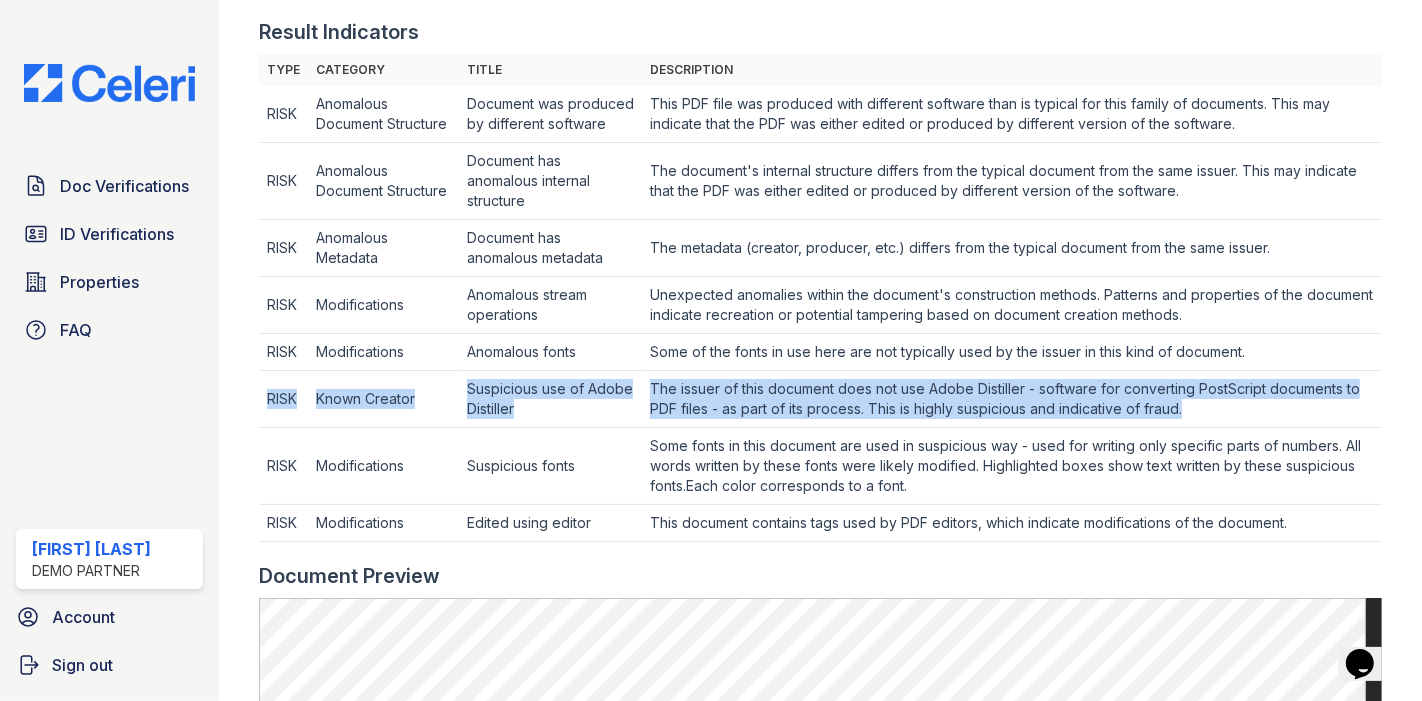 drag, startPoint x: 268, startPoint y: 434, endPoint x: 1280, endPoint y: 450, distance: 1012.12646 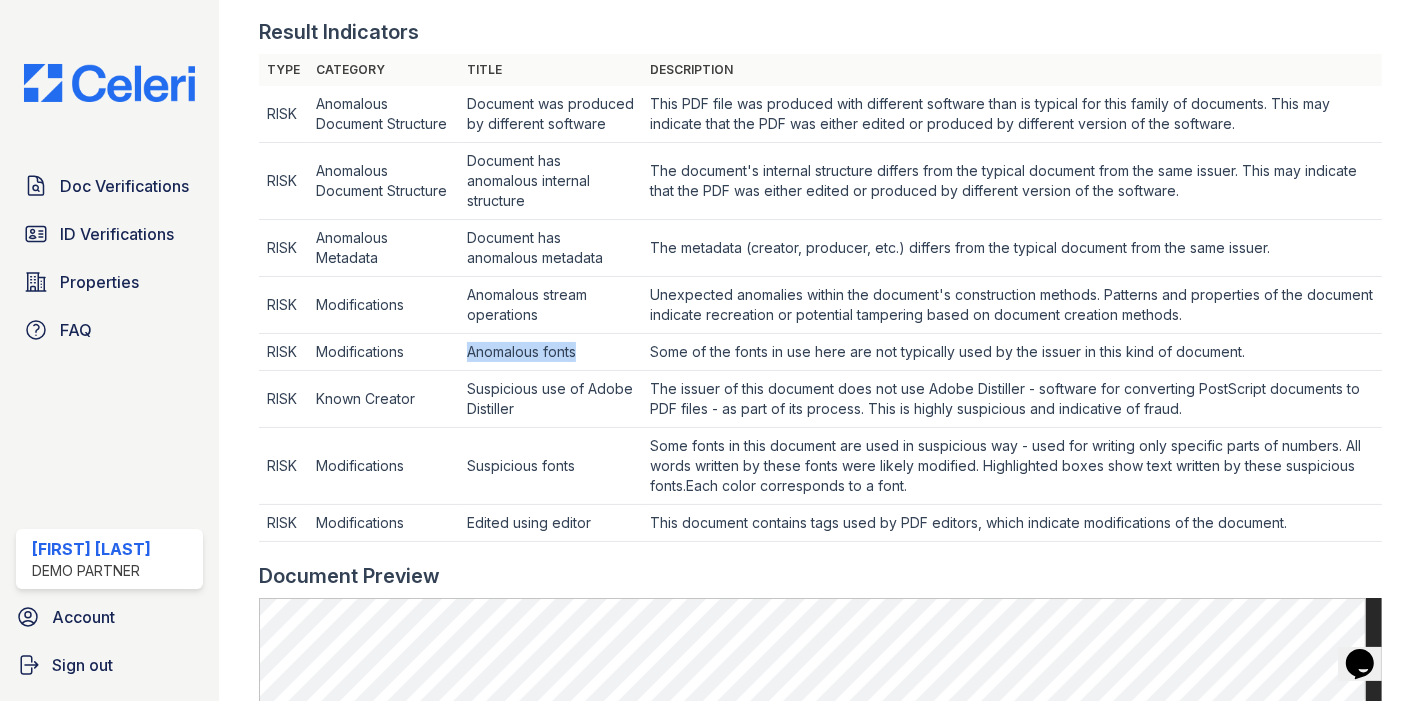 drag, startPoint x: 462, startPoint y: 393, endPoint x: 595, endPoint y: 406, distance: 133.63383 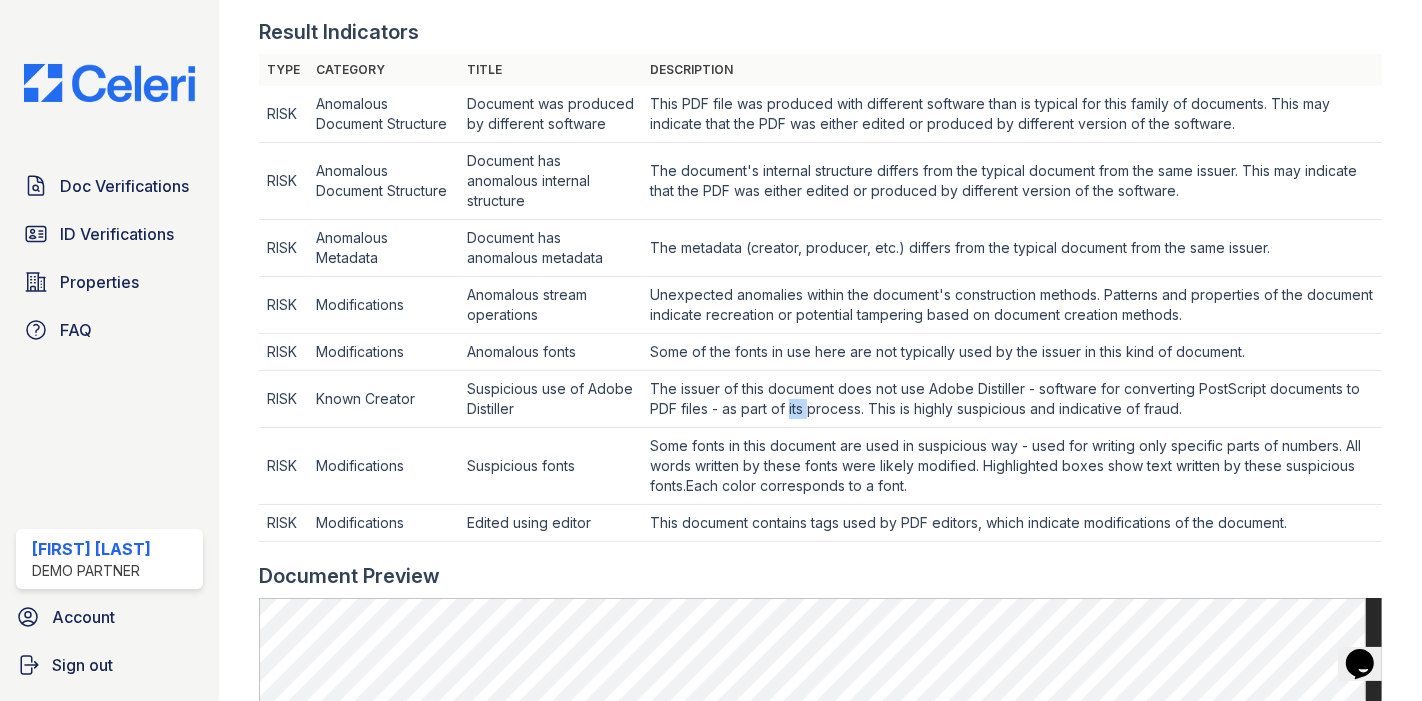 click on "The issuer of this document does not use Adobe Distiller - software for converting PostScript documents to PDF files -  as part of its process. This is highly suspicious and indicative of fraud." at bounding box center (1012, 114) 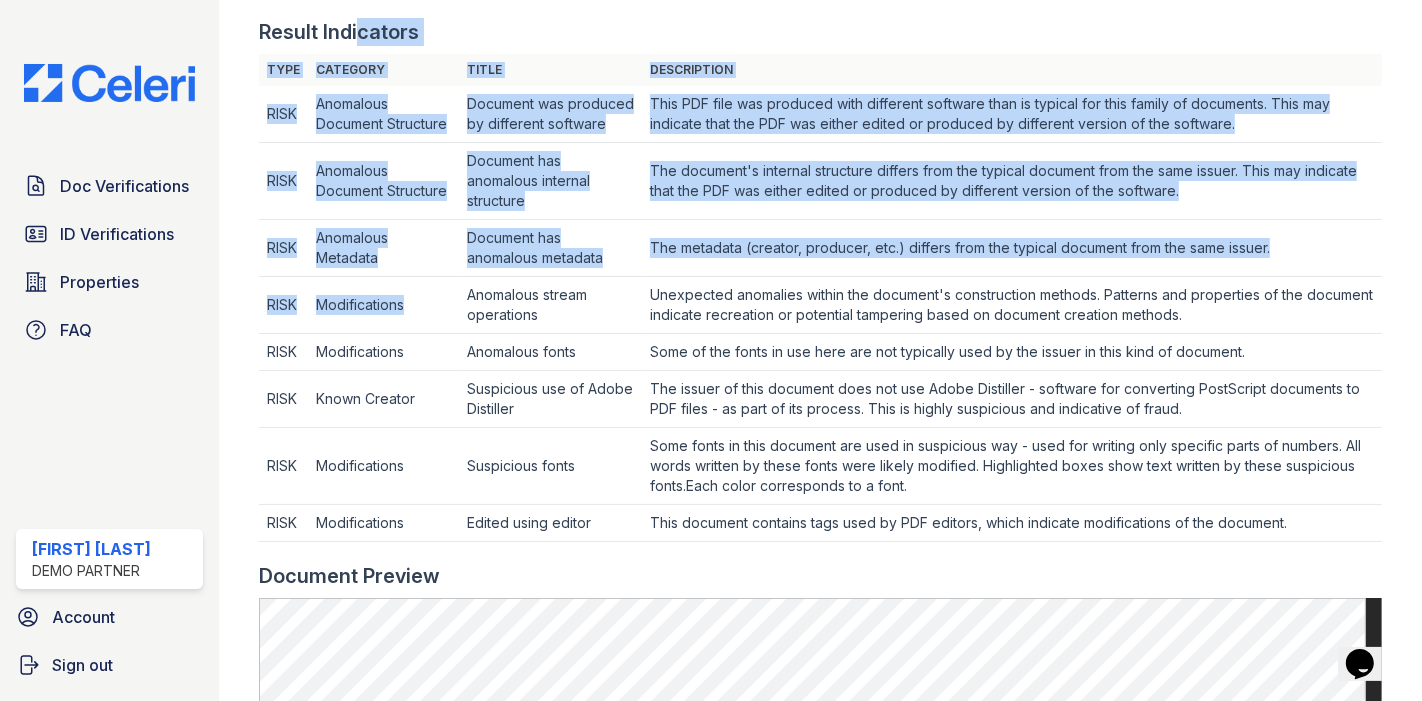 drag, startPoint x: 354, startPoint y: 57, endPoint x: 442, endPoint y: 355, distance: 310.72174 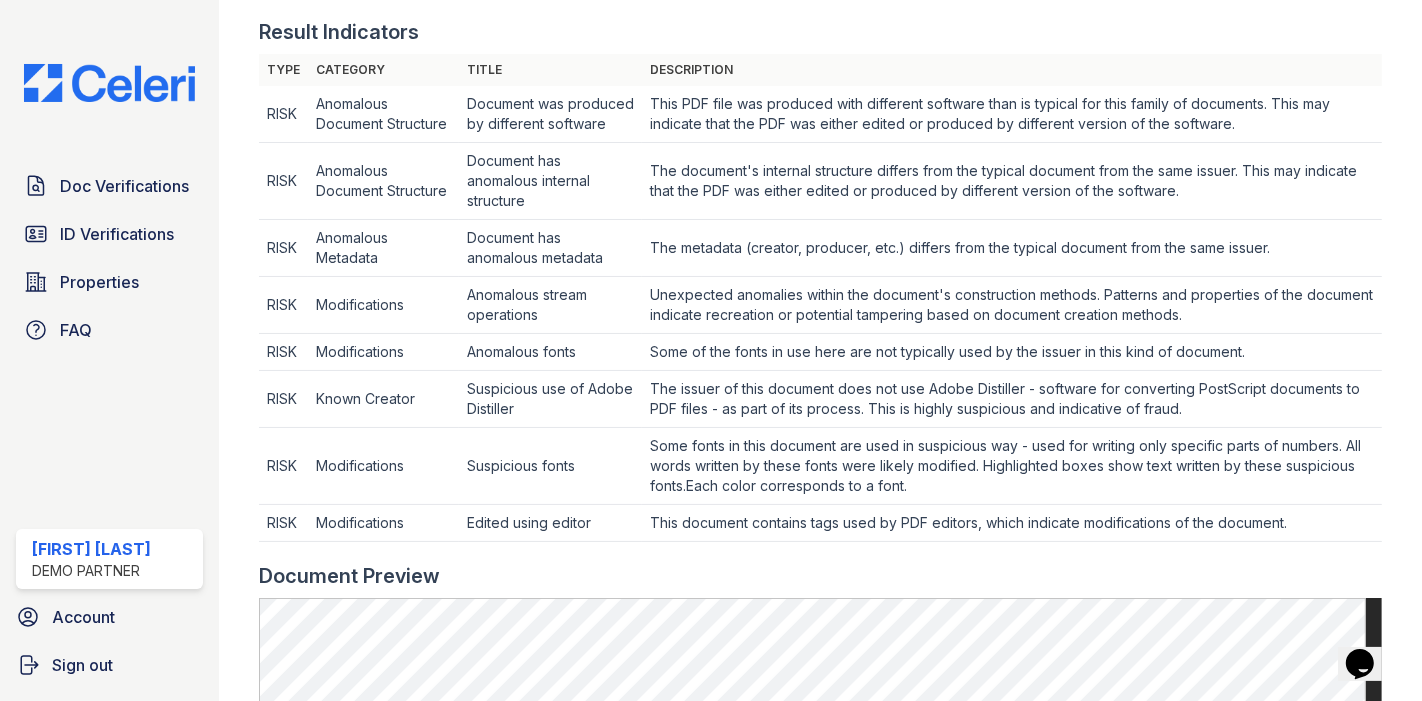 click on "Known Creator" at bounding box center (384, 114) 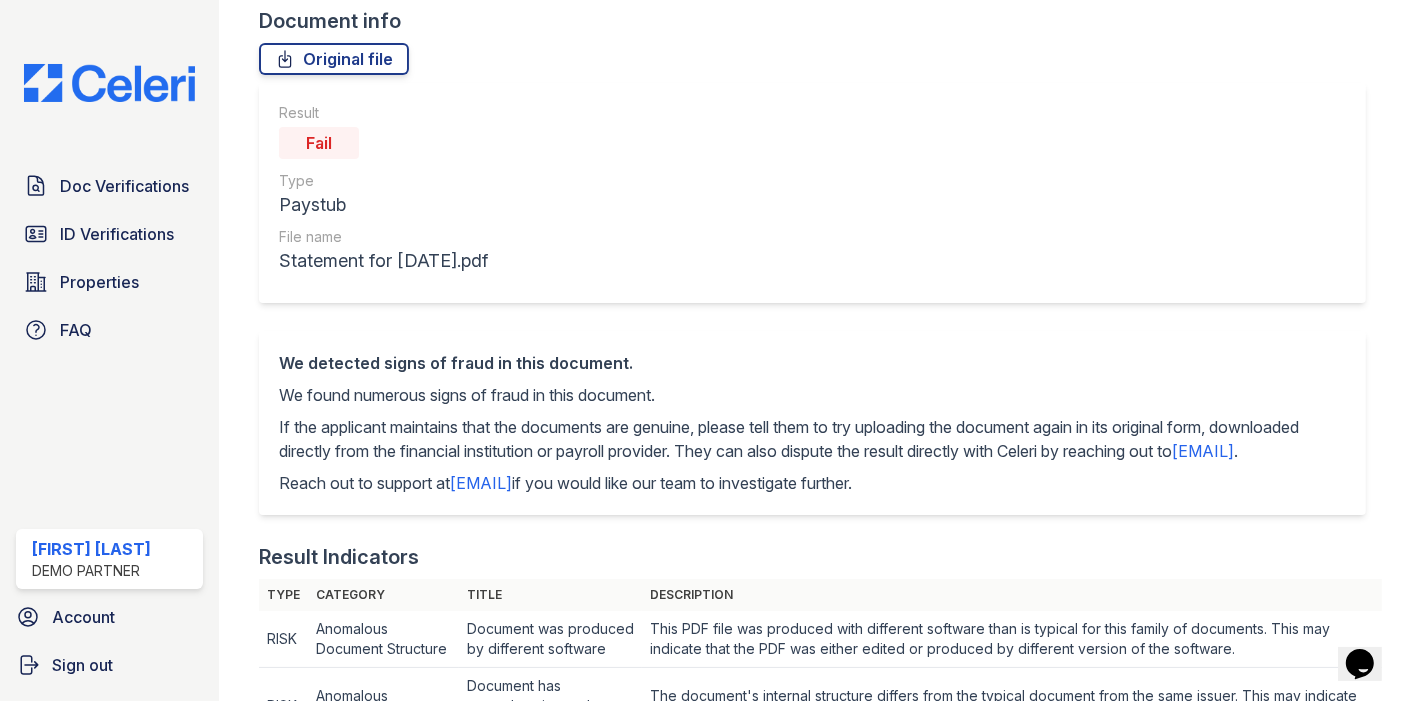 scroll, scrollTop: 0, scrollLeft: 0, axis: both 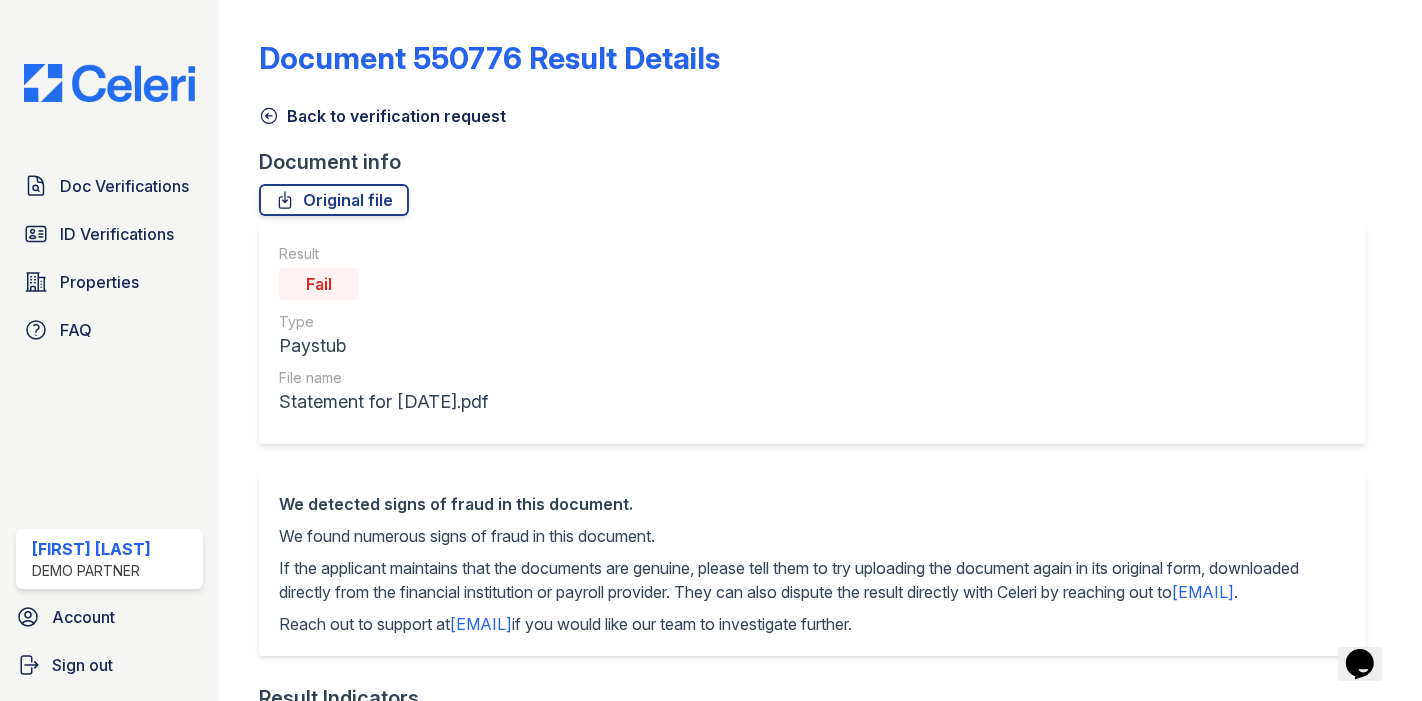 drag, startPoint x: 290, startPoint y: 282, endPoint x: 353, endPoint y: 292, distance: 63.788715 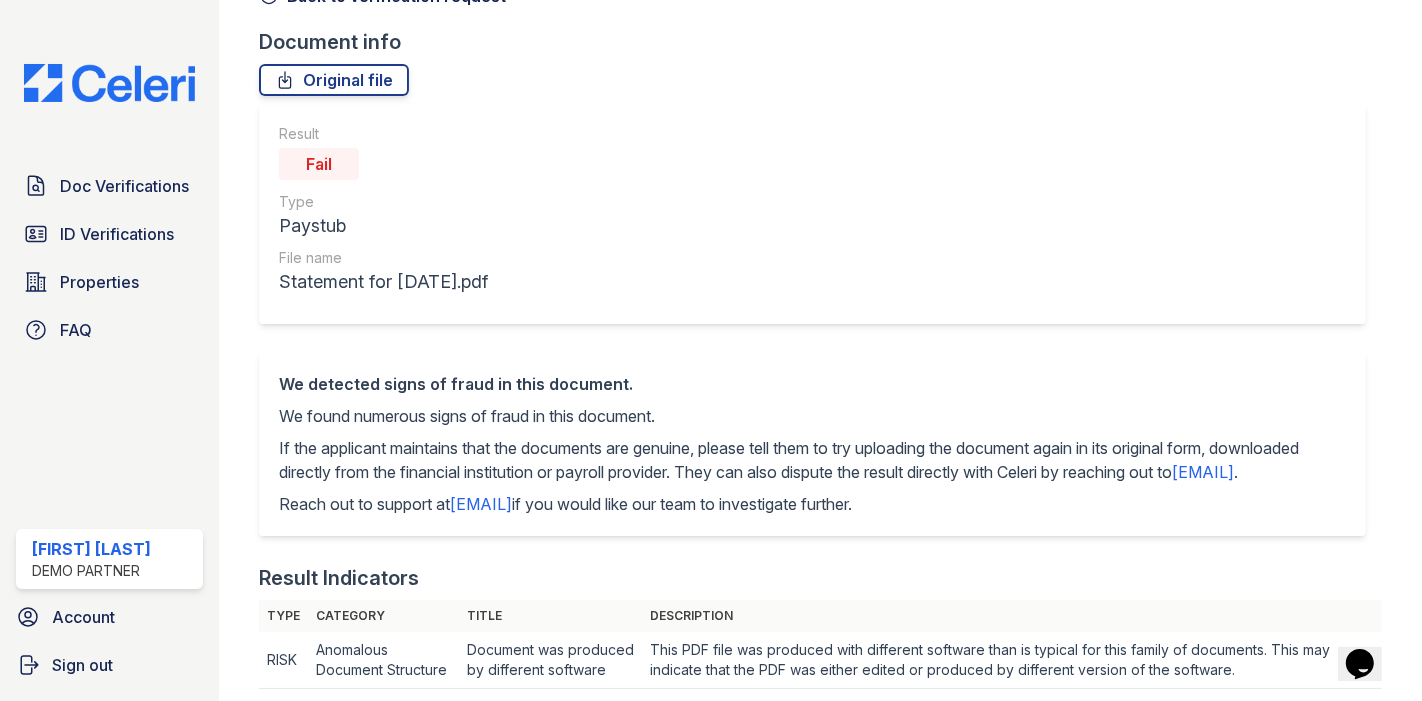 scroll, scrollTop: 0, scrollLeft: 0, axis: both 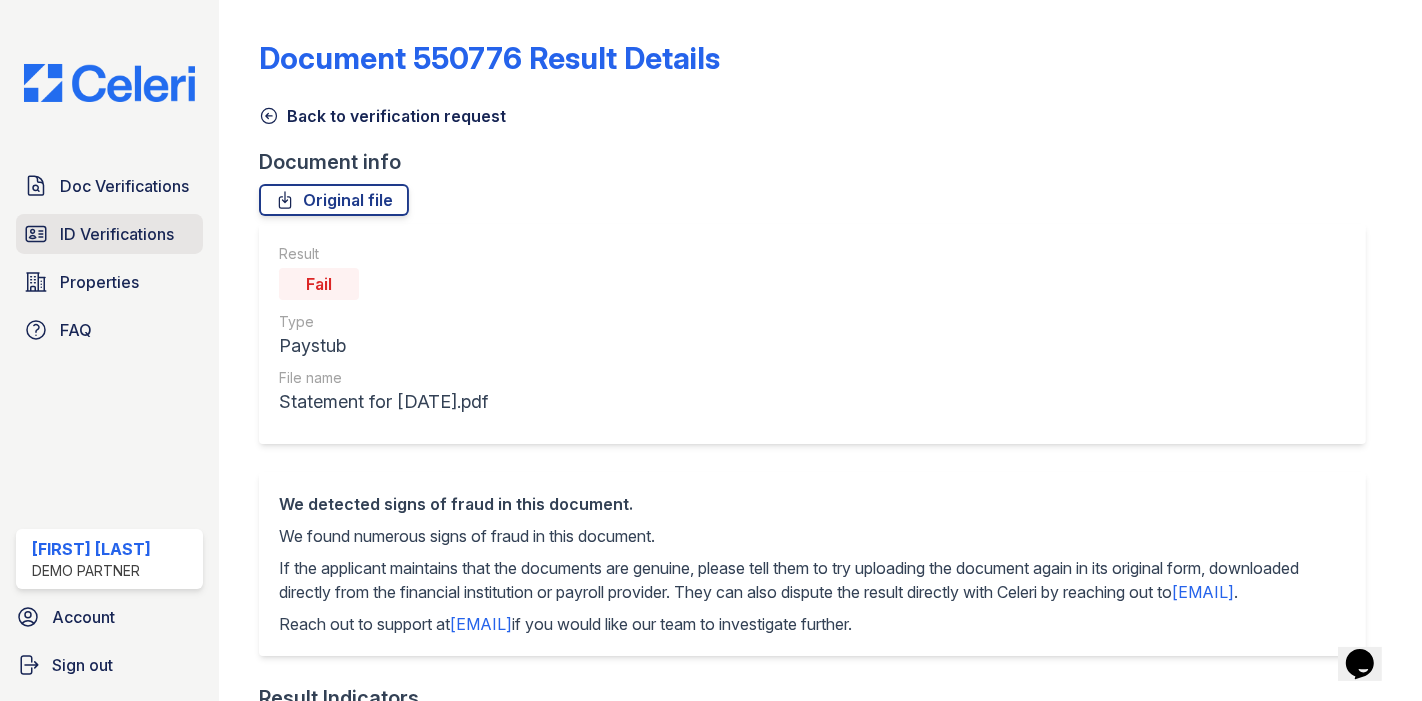 click on "ID Verifications" at bounding box center [117, 234] 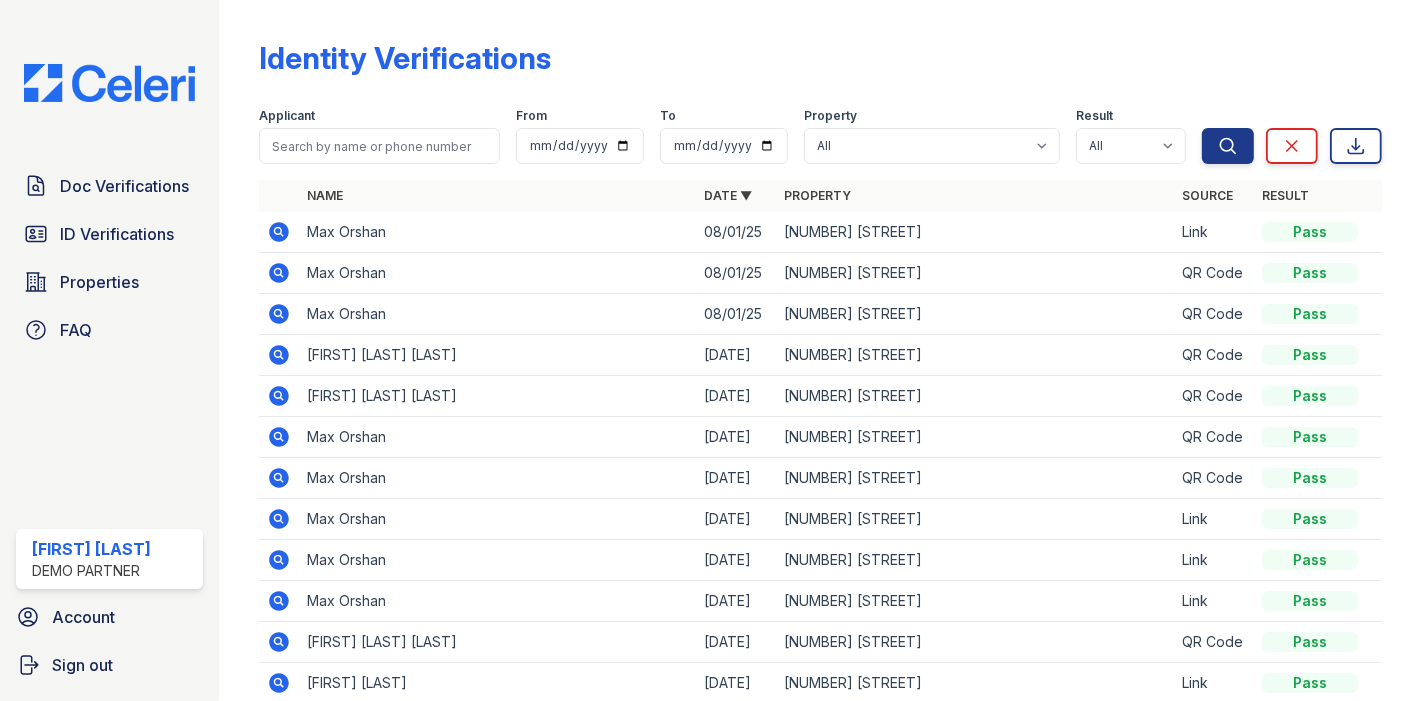 click 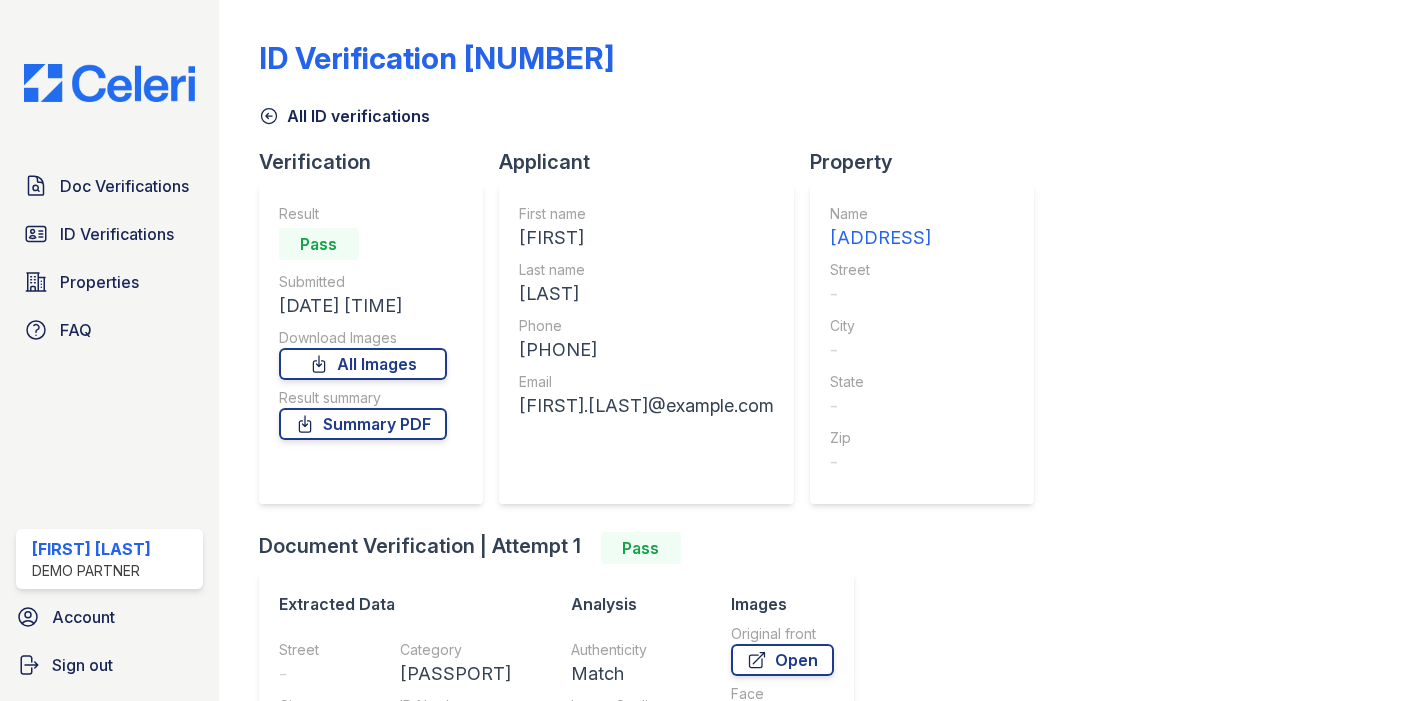 scroll, scrollTop: 0, scrollLeft: 0, axis: both 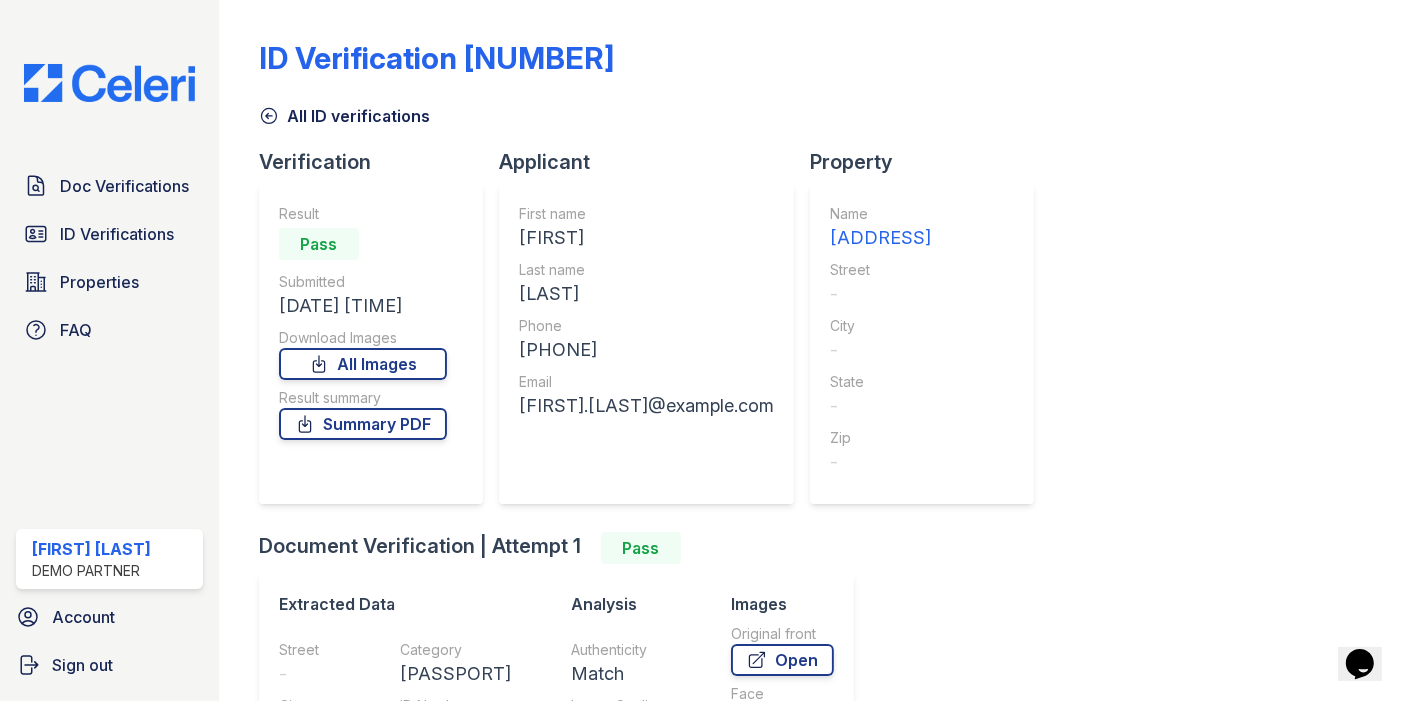 click on "Result
Pass
Submitted
08/01/25 03:03:32 PM
Download Images
All Images
Result summary
Summary PDF" at bounding box center (371, 344) 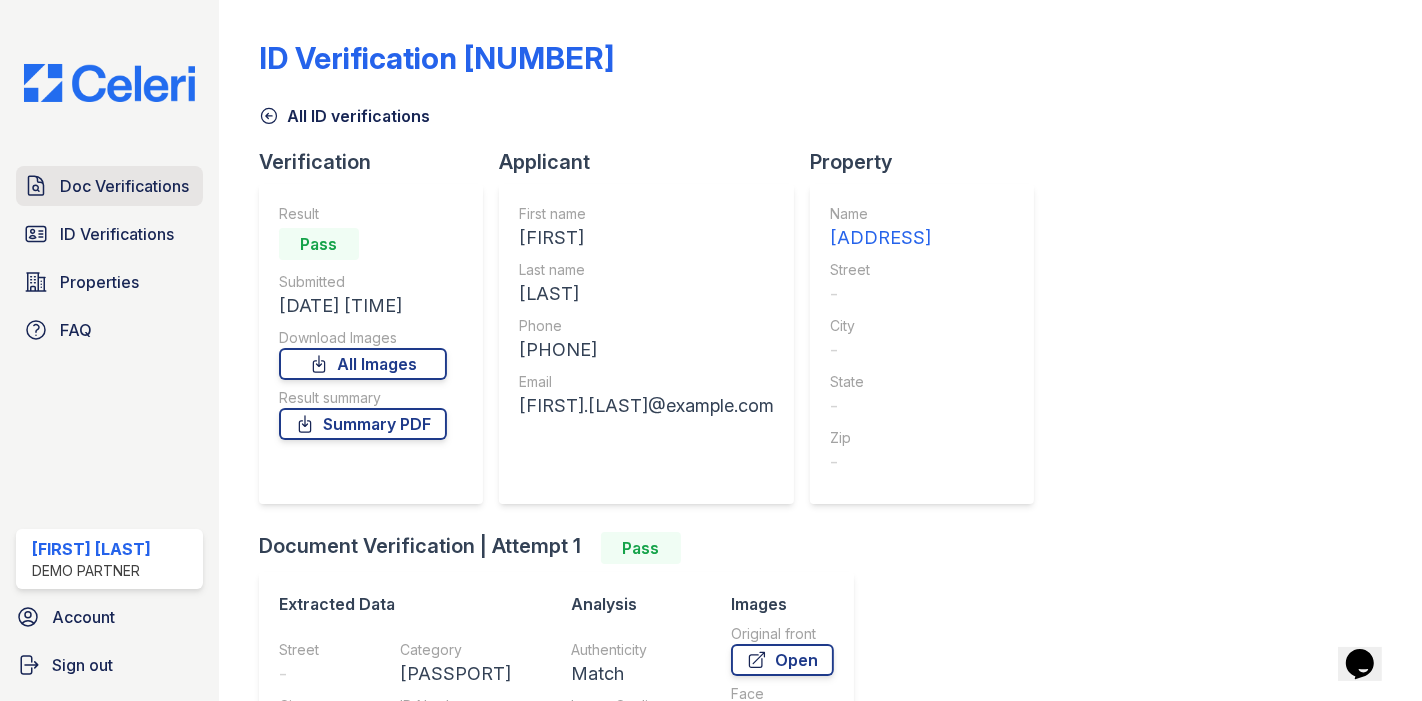 click on "Doc Verifications" at bounding box center (124, 186) 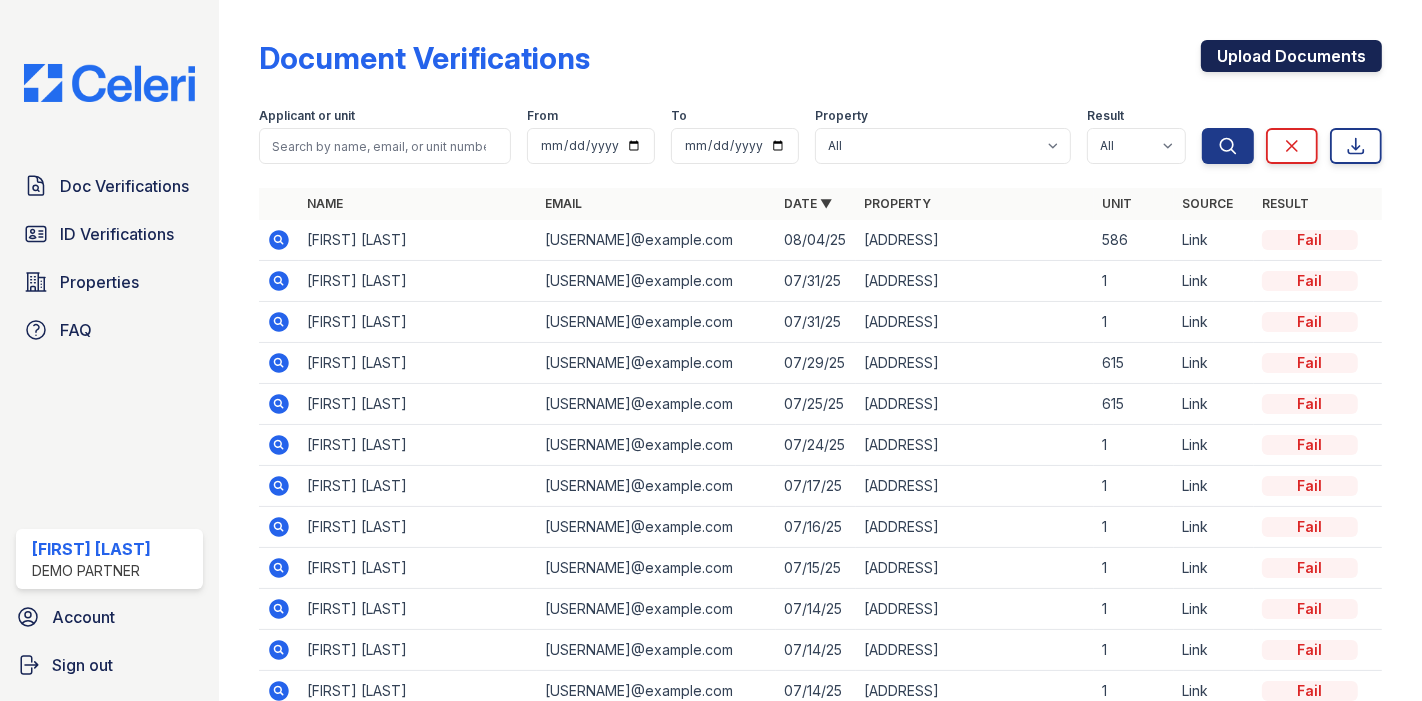 click on "Upload Documents" at bounding box center (1291, 56) 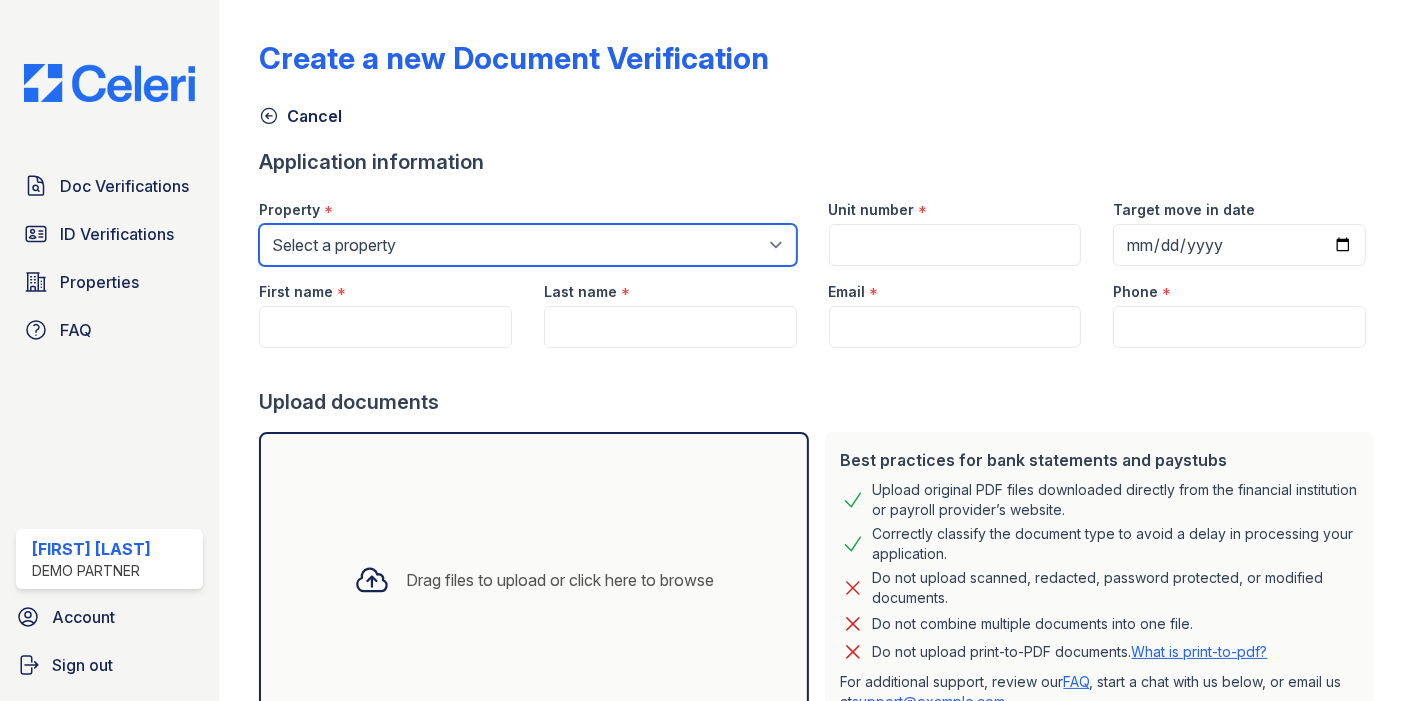 click on "Select a property
123 Main Street
456 Broadway
Marcellus Commons" at bounding box center [528, 245] 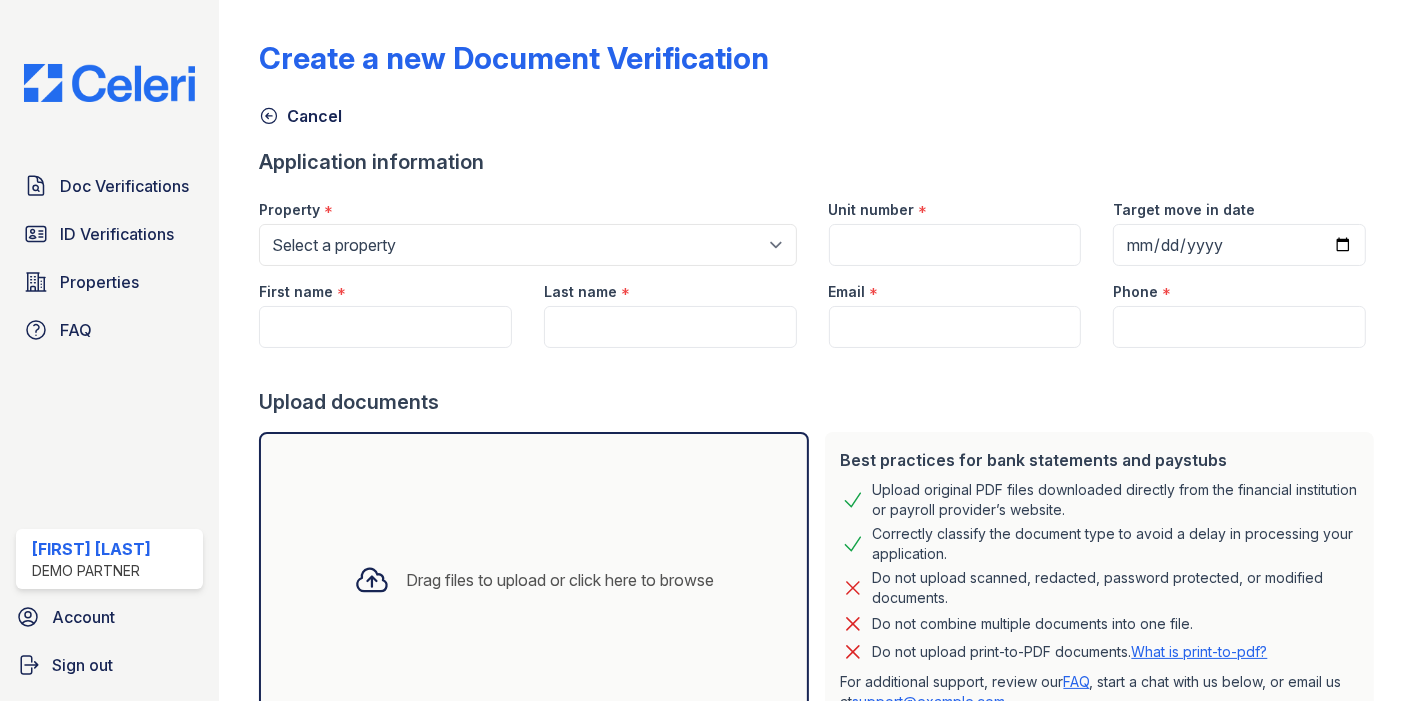 click on "Application information
Property
*
Select a property
123 Main Street
456 Broadway
Marcellus Commons
Unit number
*
Target move in date
First name
*
Last name
*
Email
*
Phone
*
Upload documents
Best practices for bank statements and paystubs
Upload original PDF files downloaded directly from the financial institution or payroll provider’s website.
Correctly classify the document type to avoid a delay in processing your application.
Do not upload scanned, redacted, password protected, or modified documents.
Do not combine multiple documents into one file.
Do not upload print-to-PDF documents.
What is print-to-pdf?
For additional support, review our
FAQ ,
start a chat with us below, or email us at
support@getceleri.com" at bounding box center [820, 468] 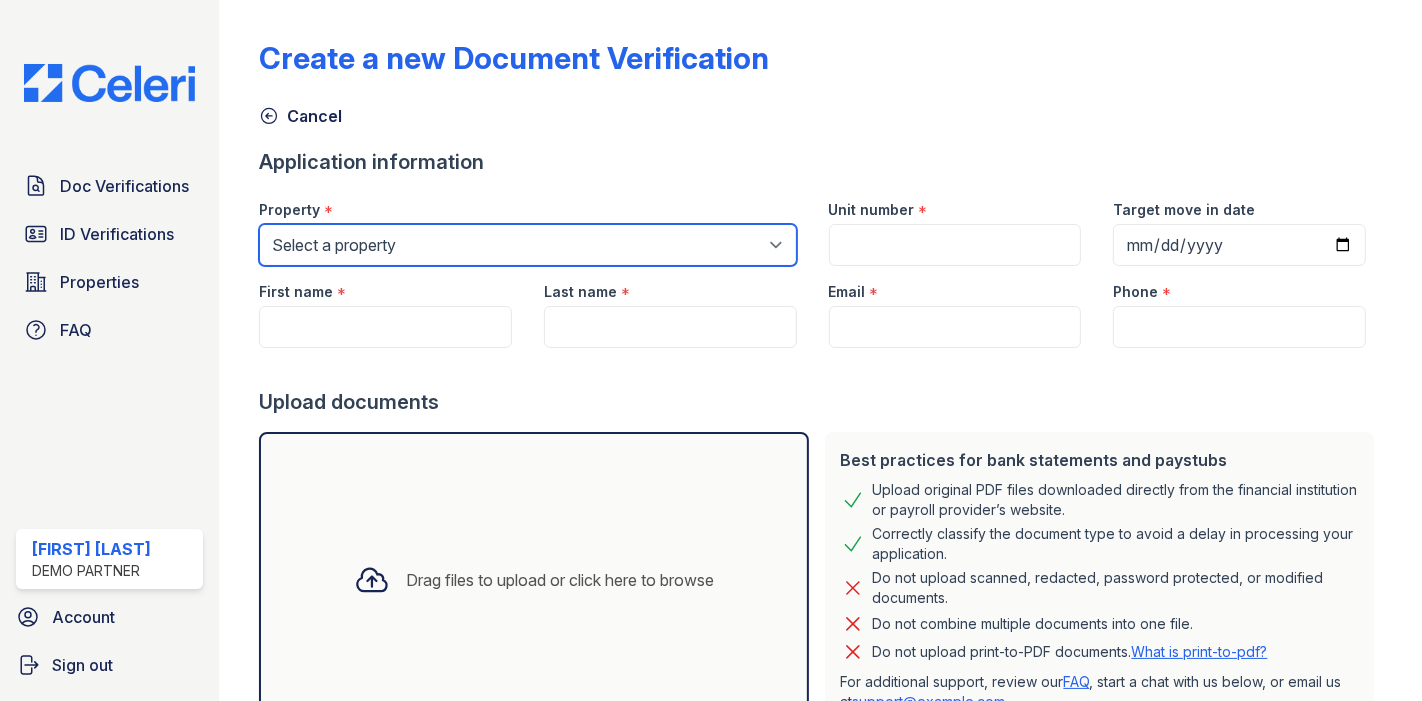 click on "Select a property
123 Main Street
456 Broadway
Marcellus Commons" at bounding box center (528, 245) 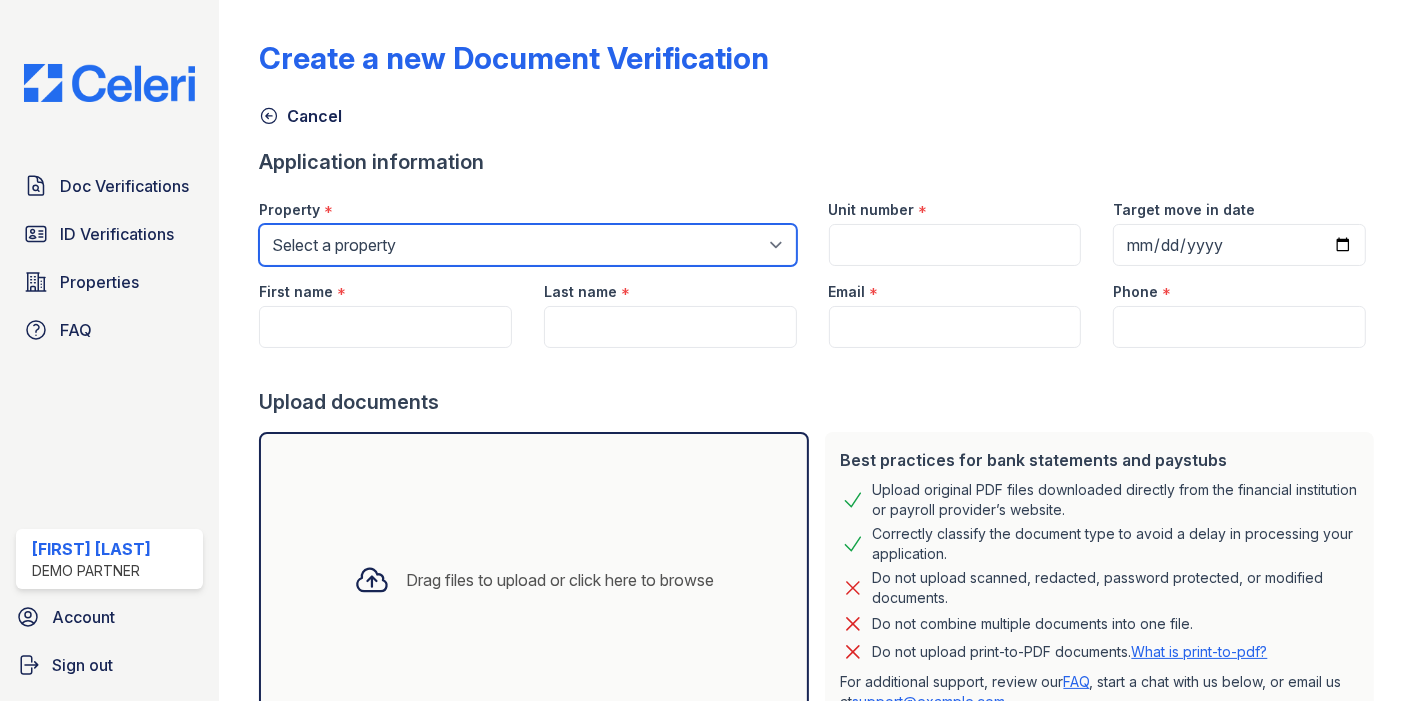 select on "13" 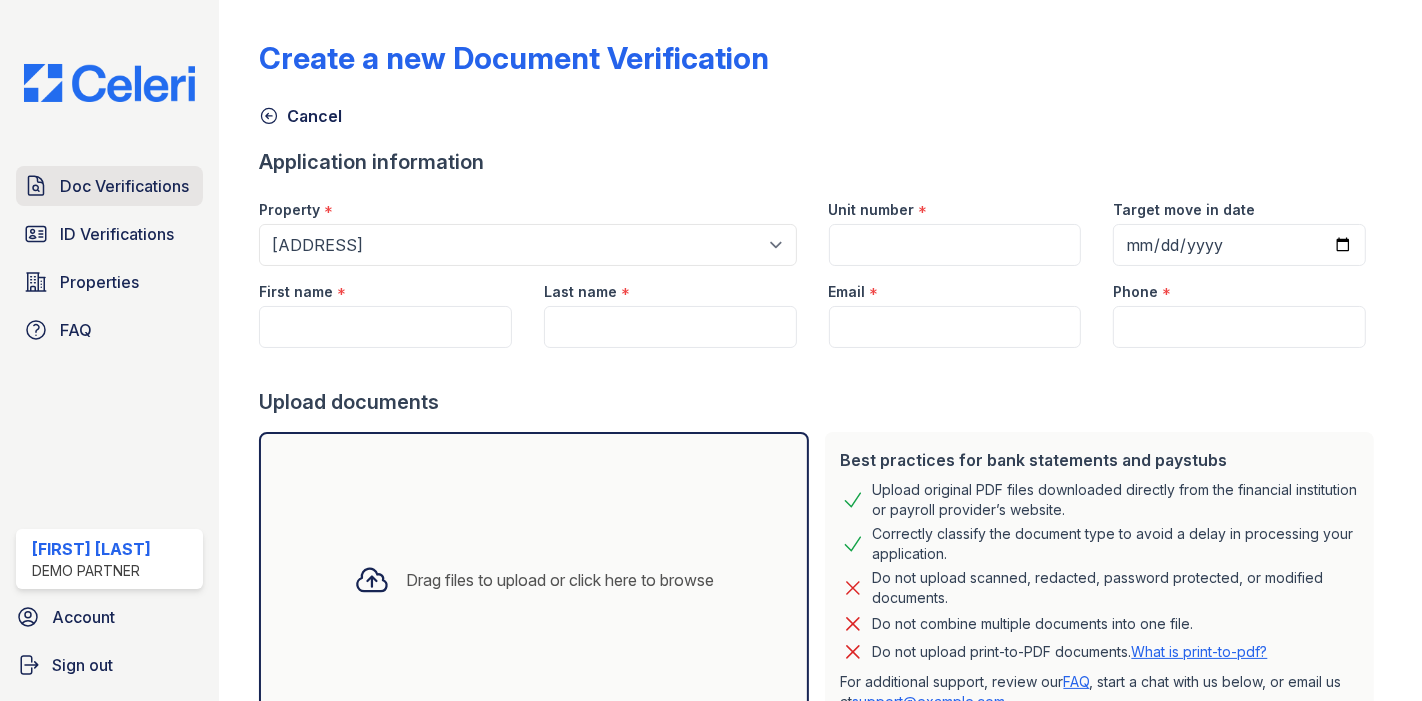 click on "Doc Verifications" at bounding box center [124, 186] 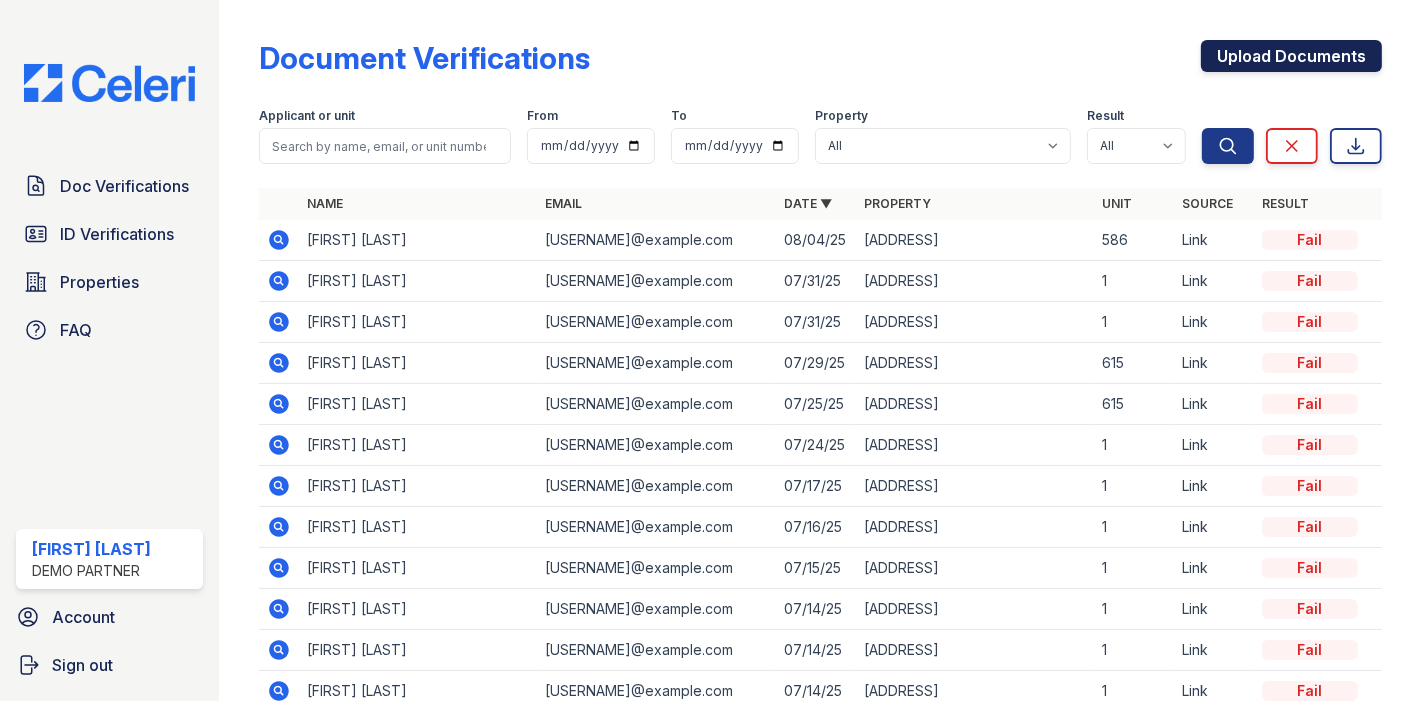 click on "Upload Documents" at bounding box center (1291, 56) 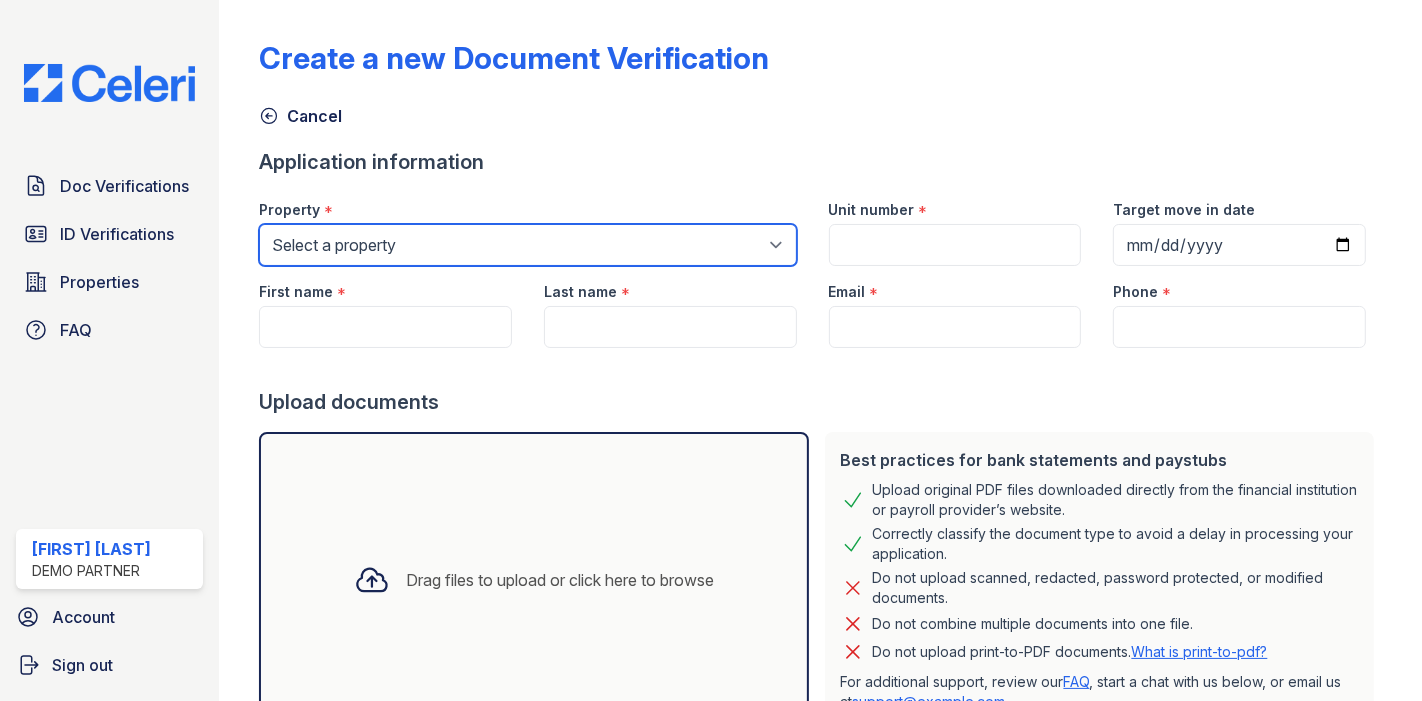 click on "Select a property
123 Main Street
456 Broadway
Marcellus Commons" at bounding box center [528, 245] 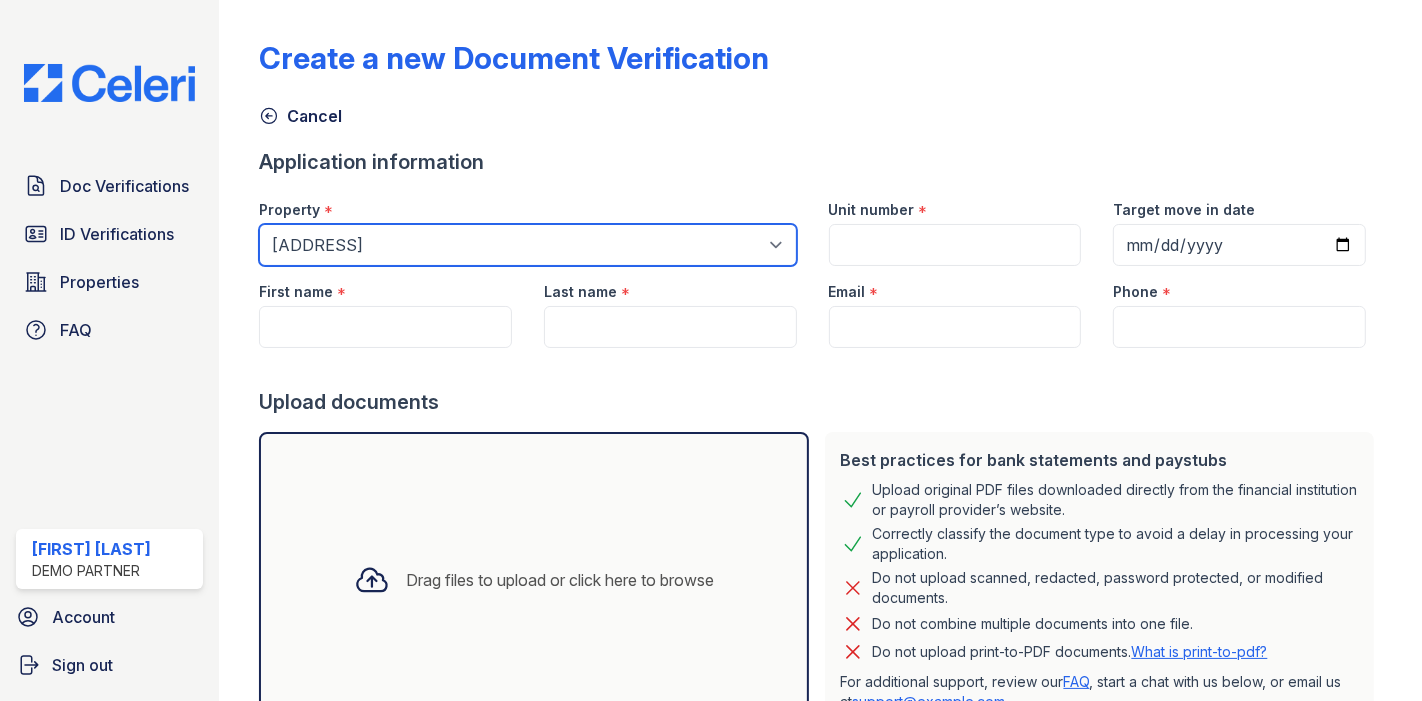 click on "Select a property
123 Main Street
456 Broadway
Marcellus Commons" at bounding box center [528, 245] 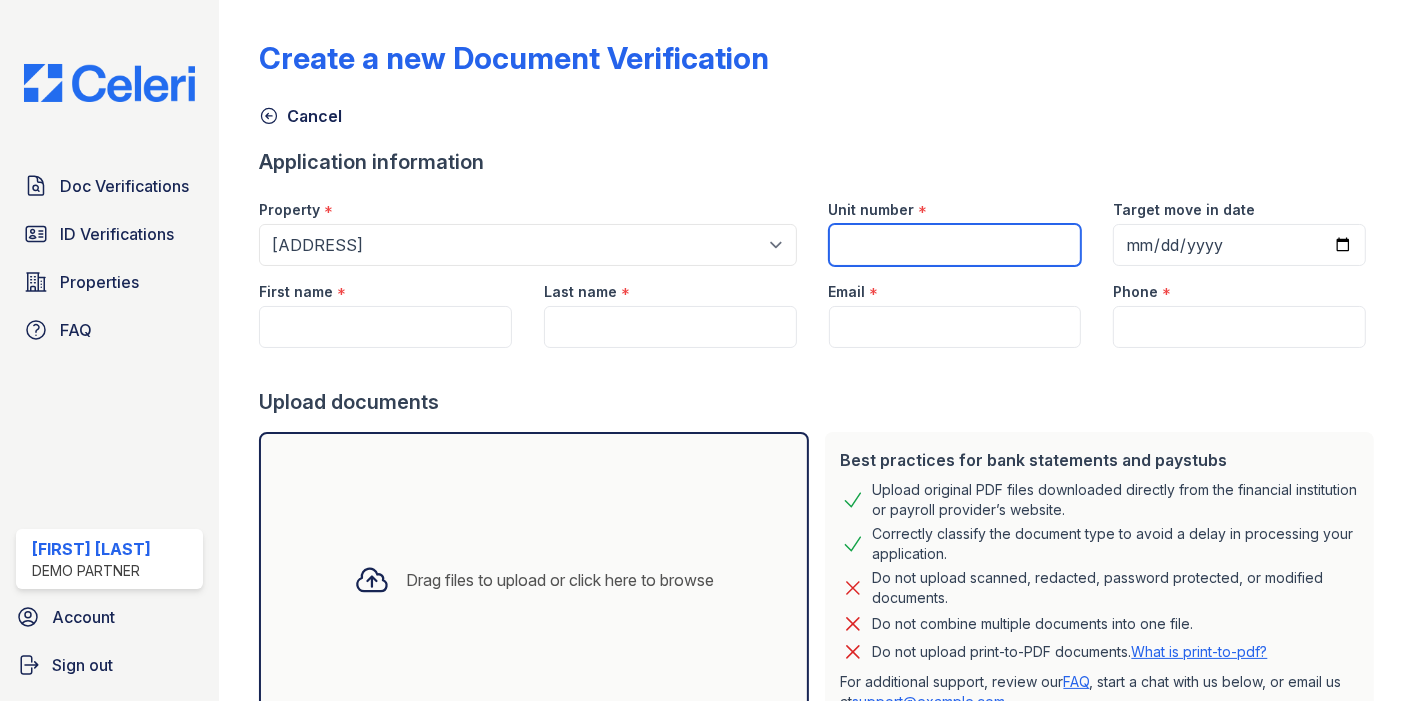 drag, startPoint x: 931, startPoint y: 242, endPoint x: 720, endPoint y: 287, distance: 215.74522 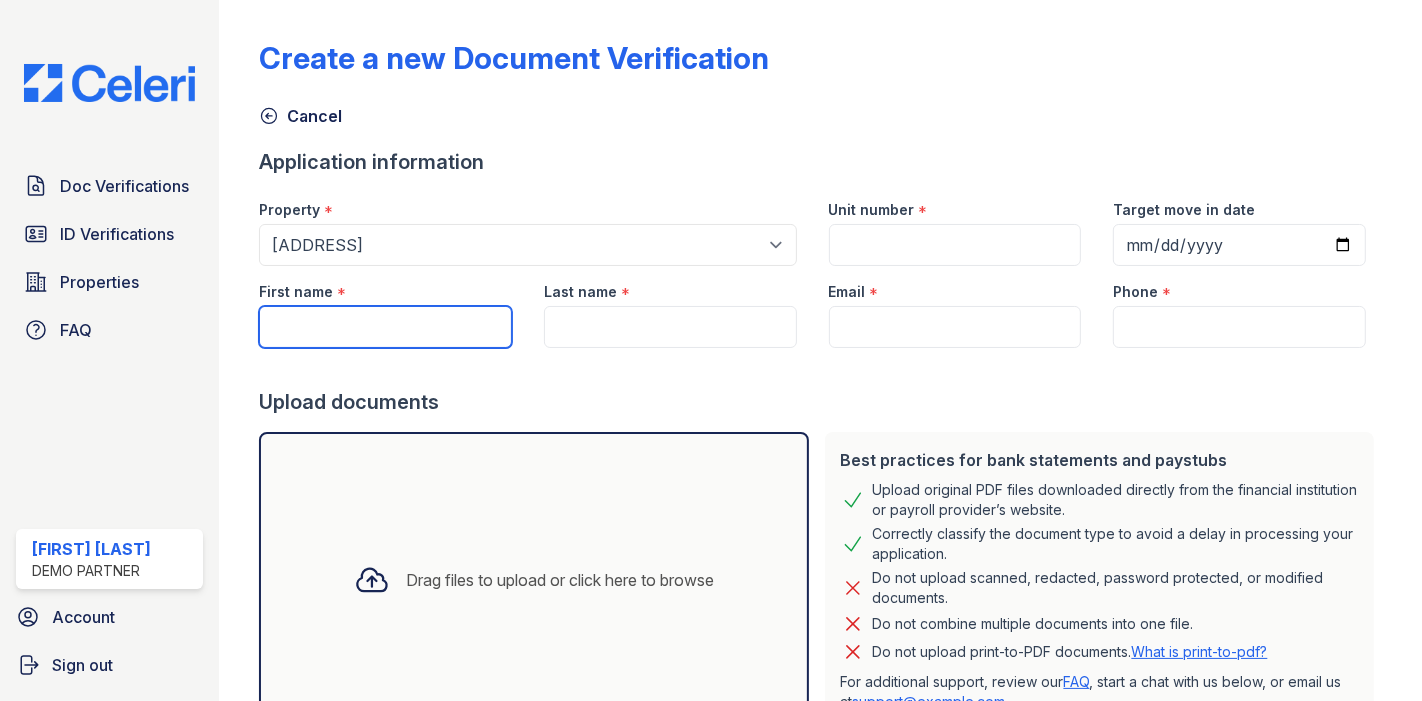 click on "First name" at bounding box center (385, 327) 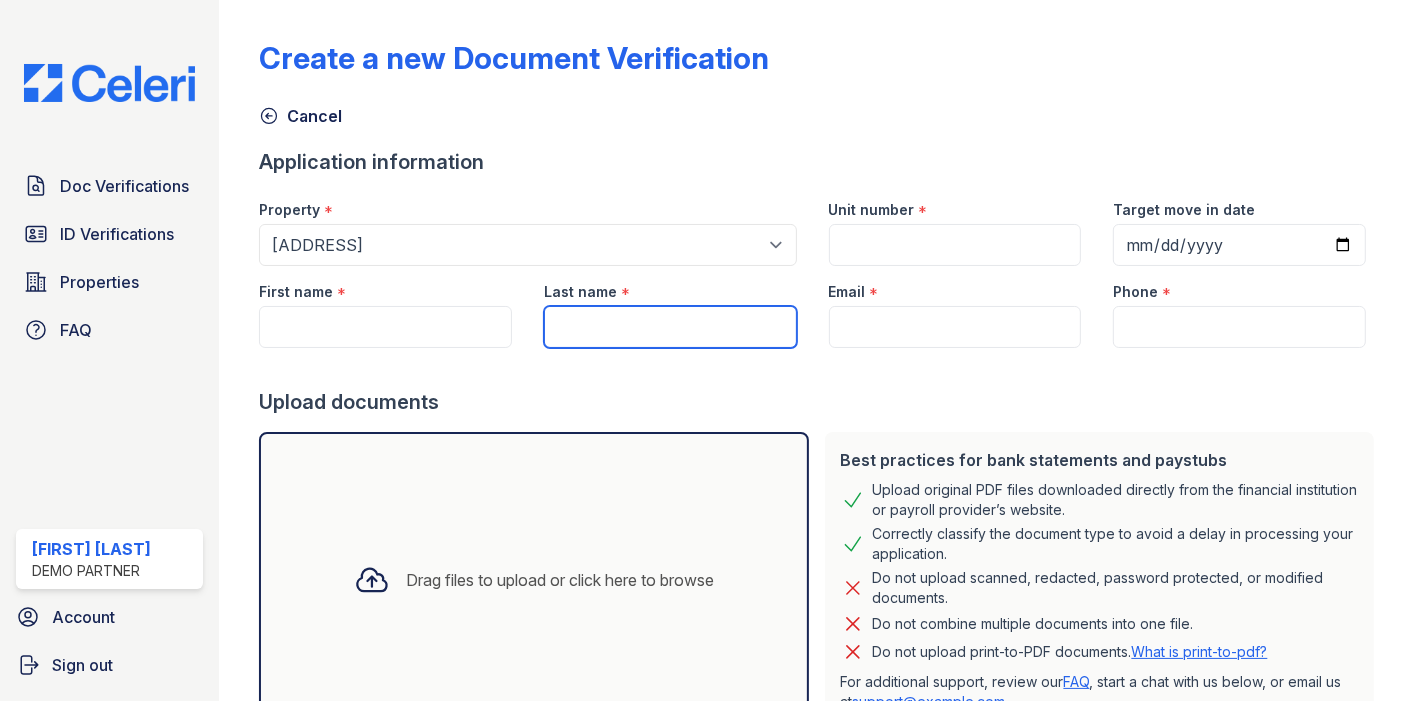 click on "Last name" at bounding box center [670, 327] 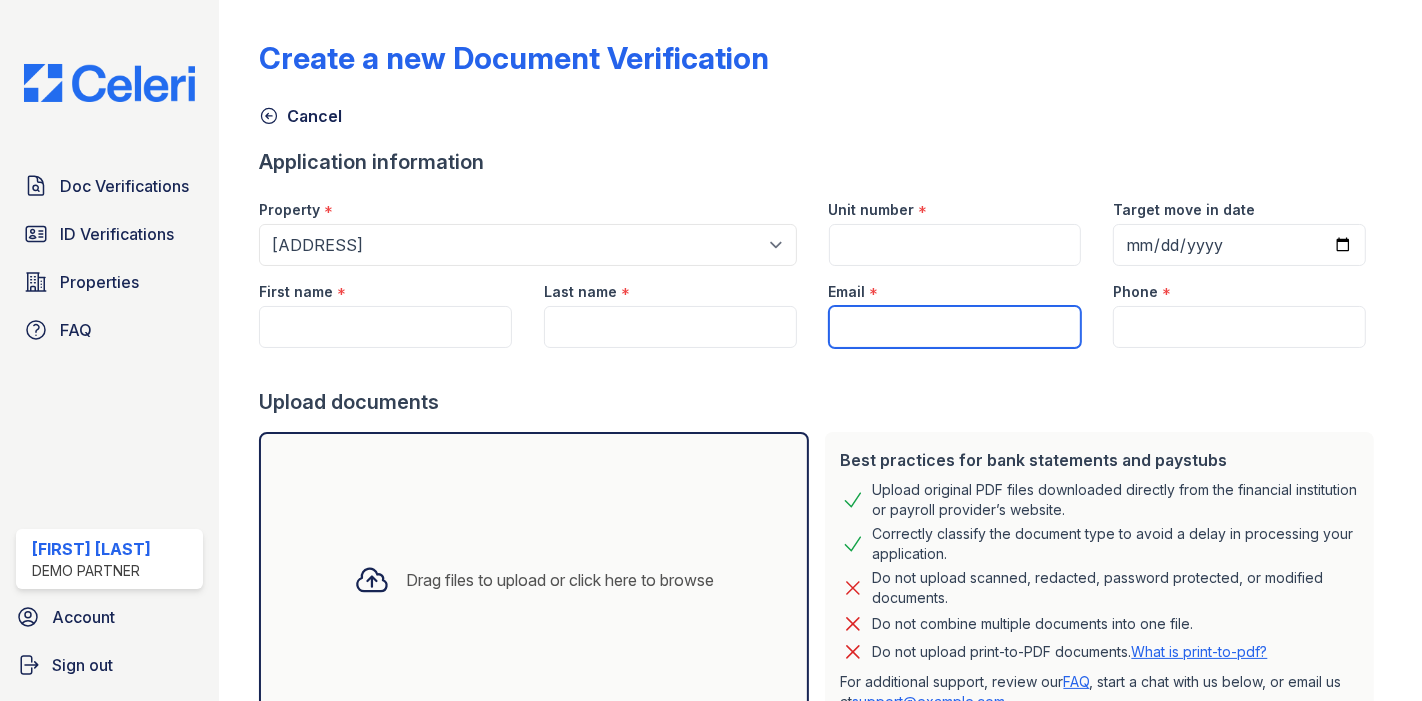 click on "Email" at bounding box center (955, 327) 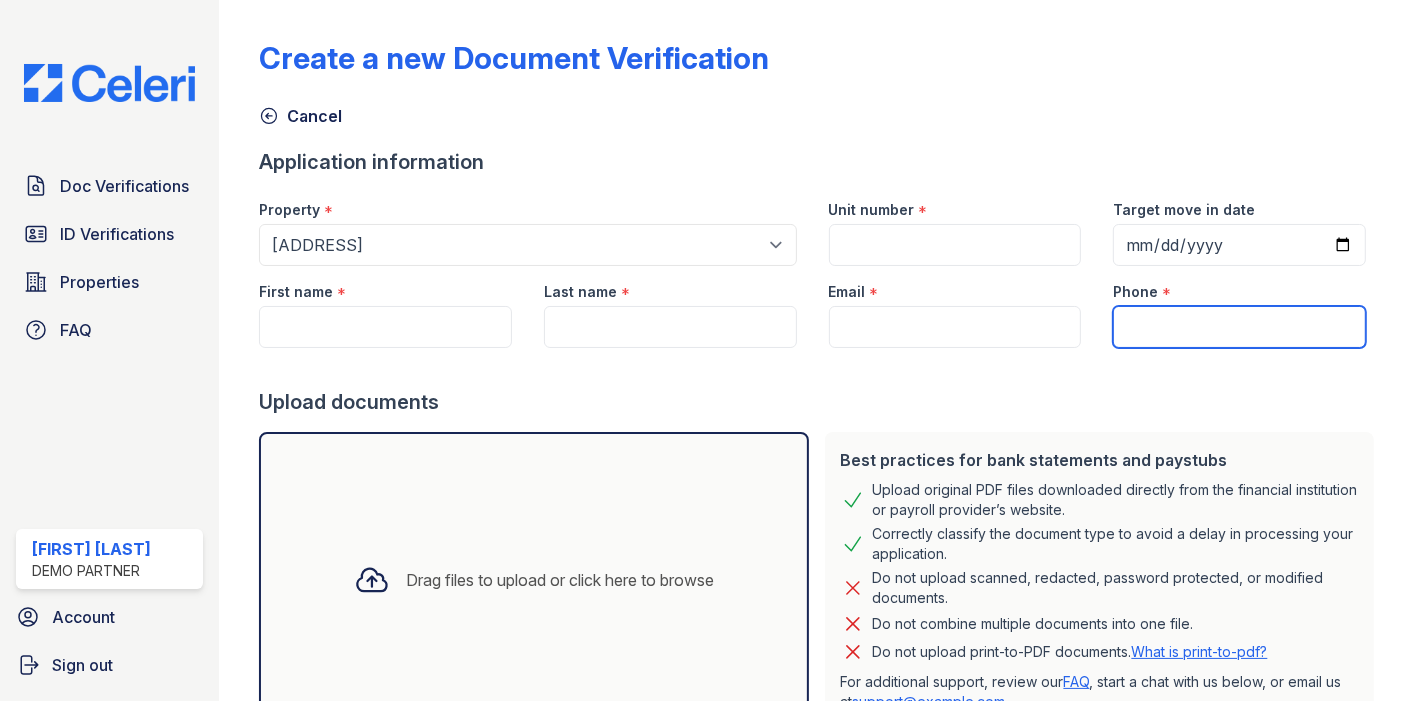 click on "Phone" at bounding box center (1239, 327) 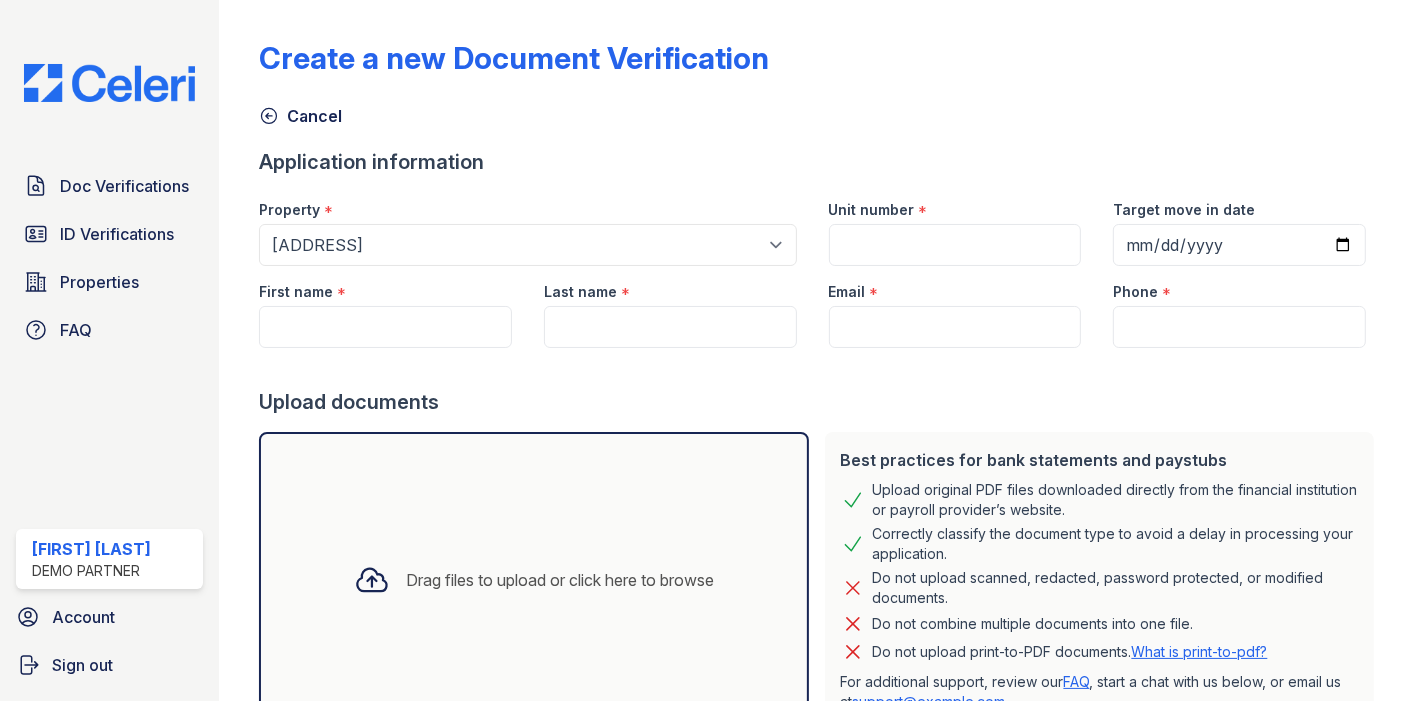 click at bounding box center (820, 368) 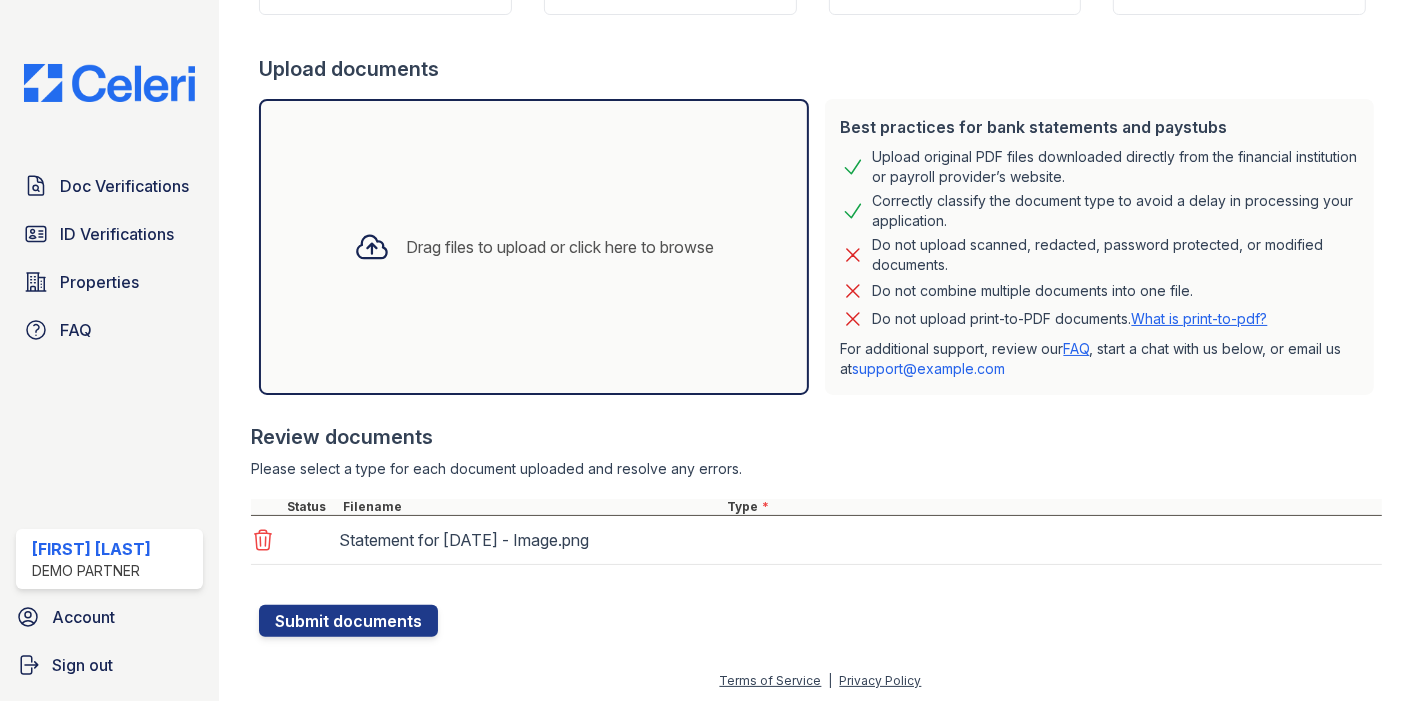 scroll, scrollTop: 334, scrollLeft: 0, axis: vertical 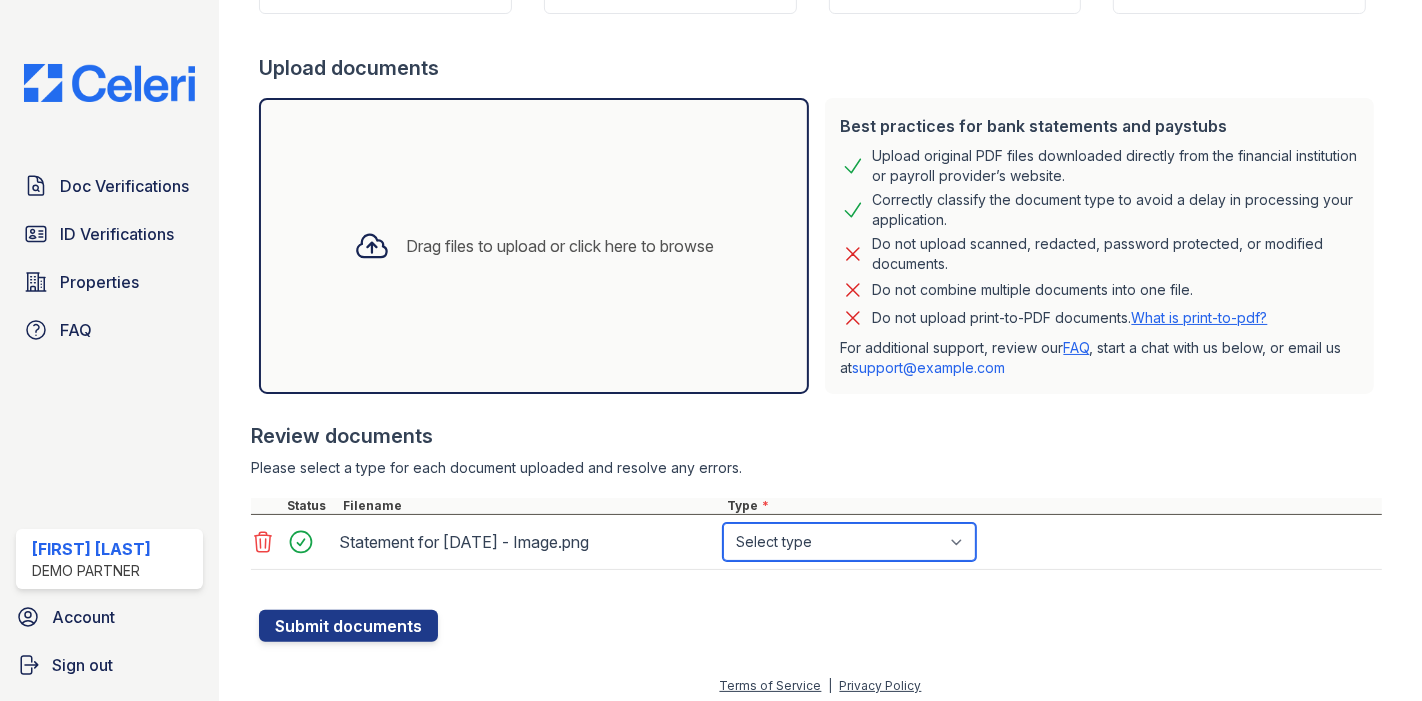 click on "Select type
Paystub
Bank Statement
Offer Letter
Tax Documents
Benefit Award Letter
Investment Account Statement
Other" at bounding box center [849, 542] 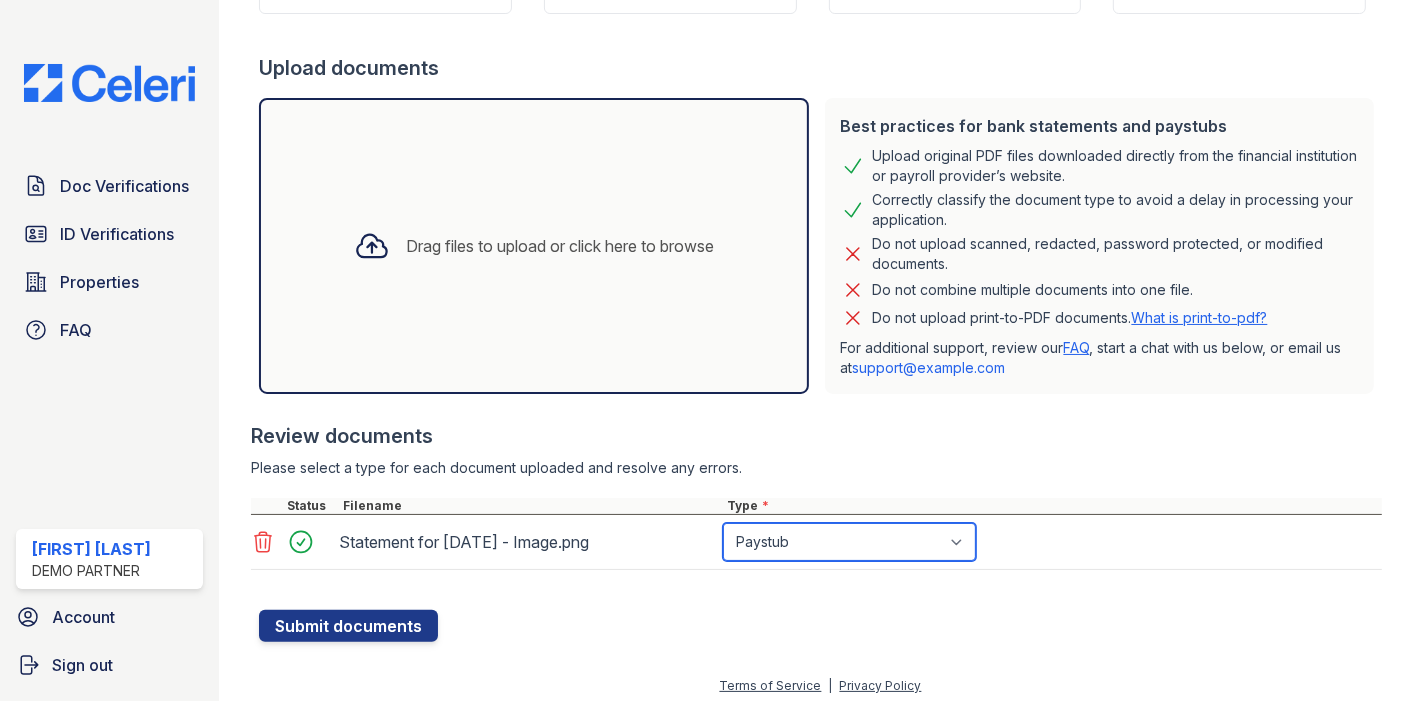 click on "Select type
Paystub
Bank Statement
Offer Letter
Tax Documents
Benefit Award Letter
Investment Account Statement
Other" at bounding box center (849, 542) 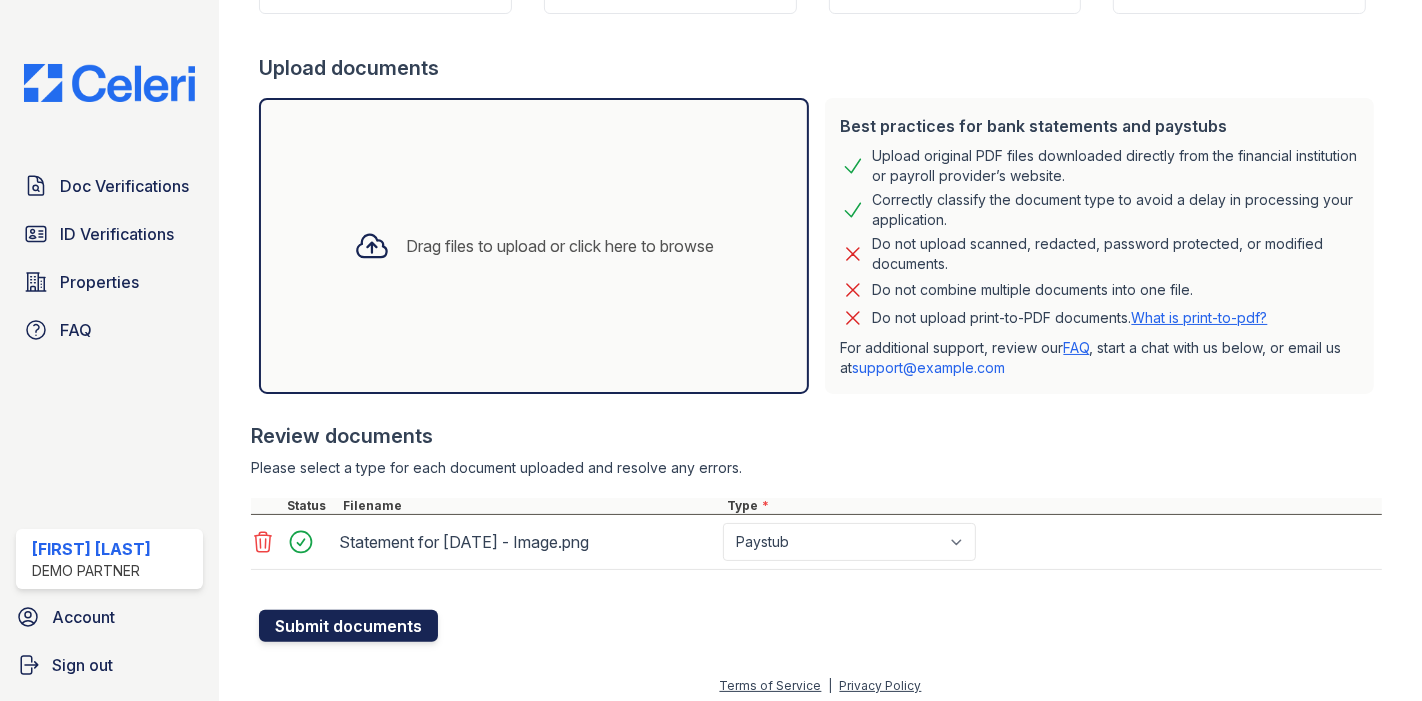click on "Submit documents" at bounding box center [348, 626] 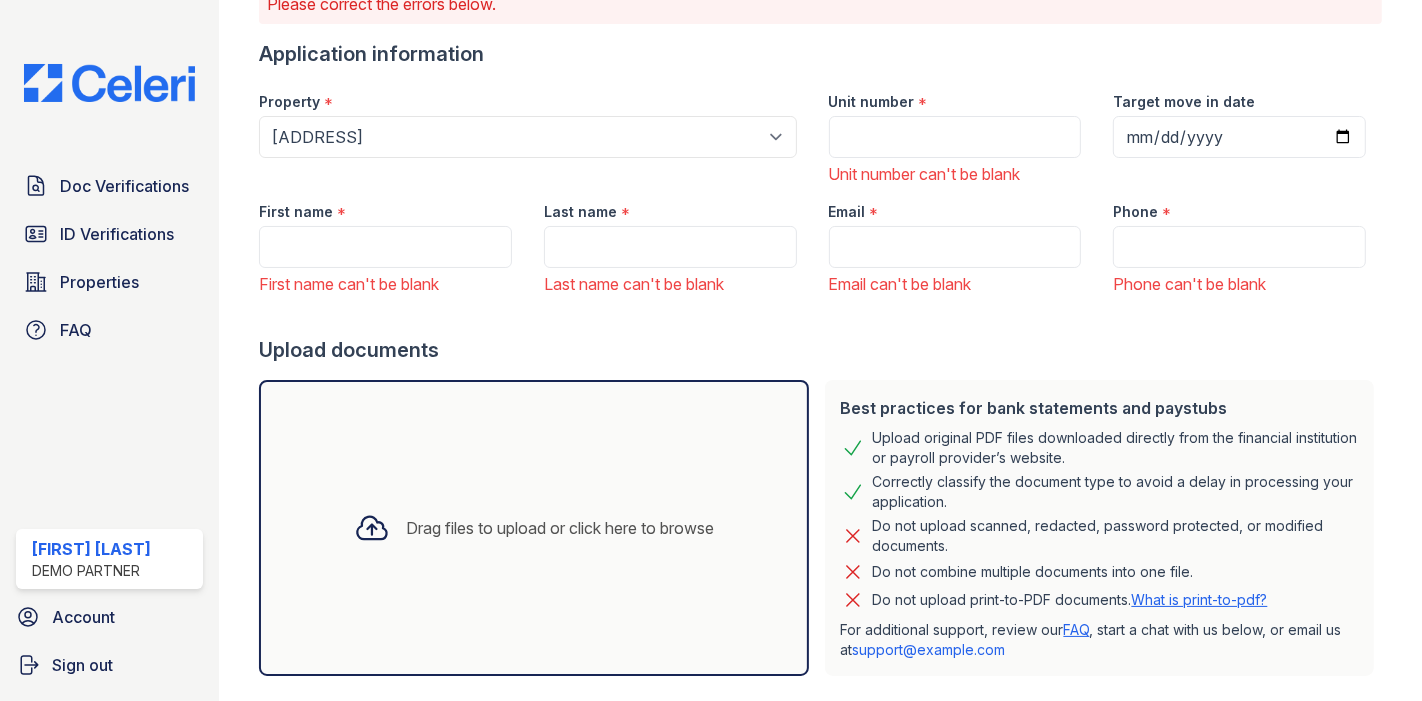 scroll, scrollTop: 451, scrollLeft: 0, axis: vertical 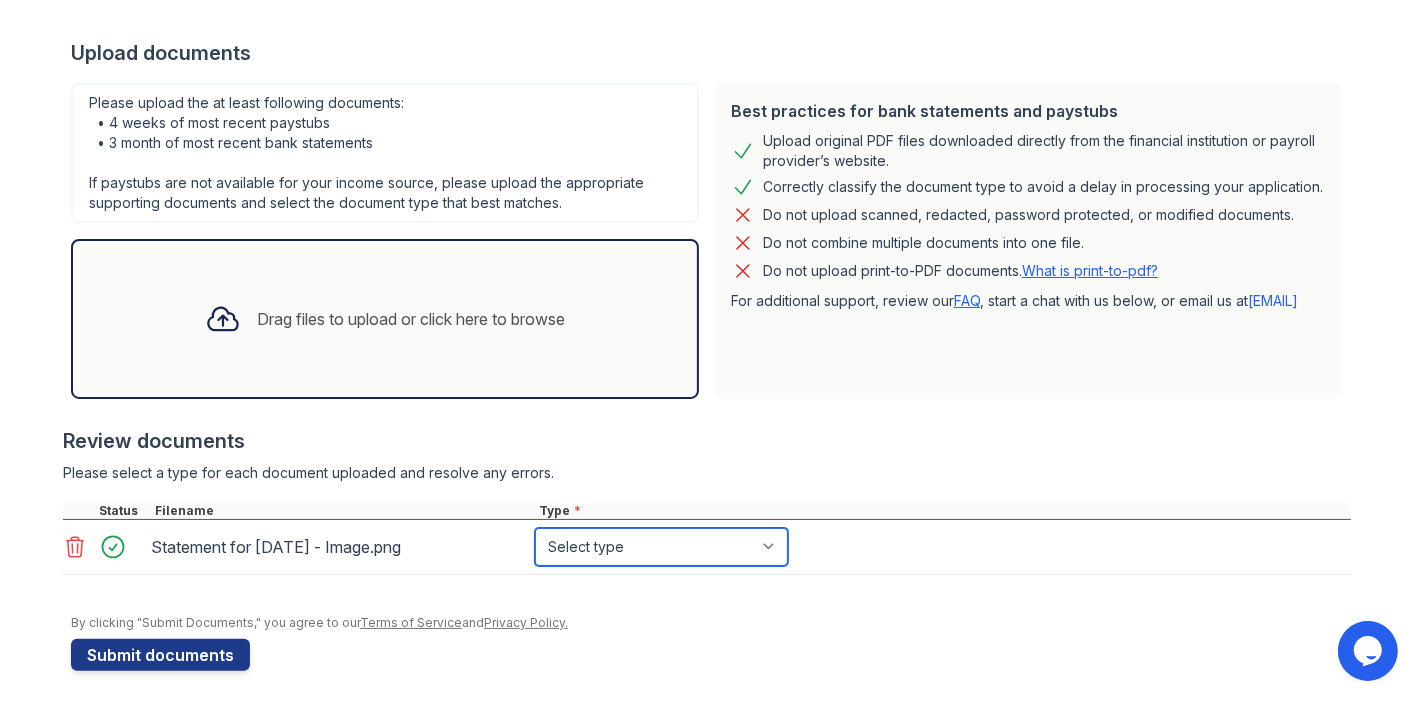 drag, startPoint x: 612, startPoint y: 541, endPoint x: 585, endPoint y: 558, distance: 31.906113 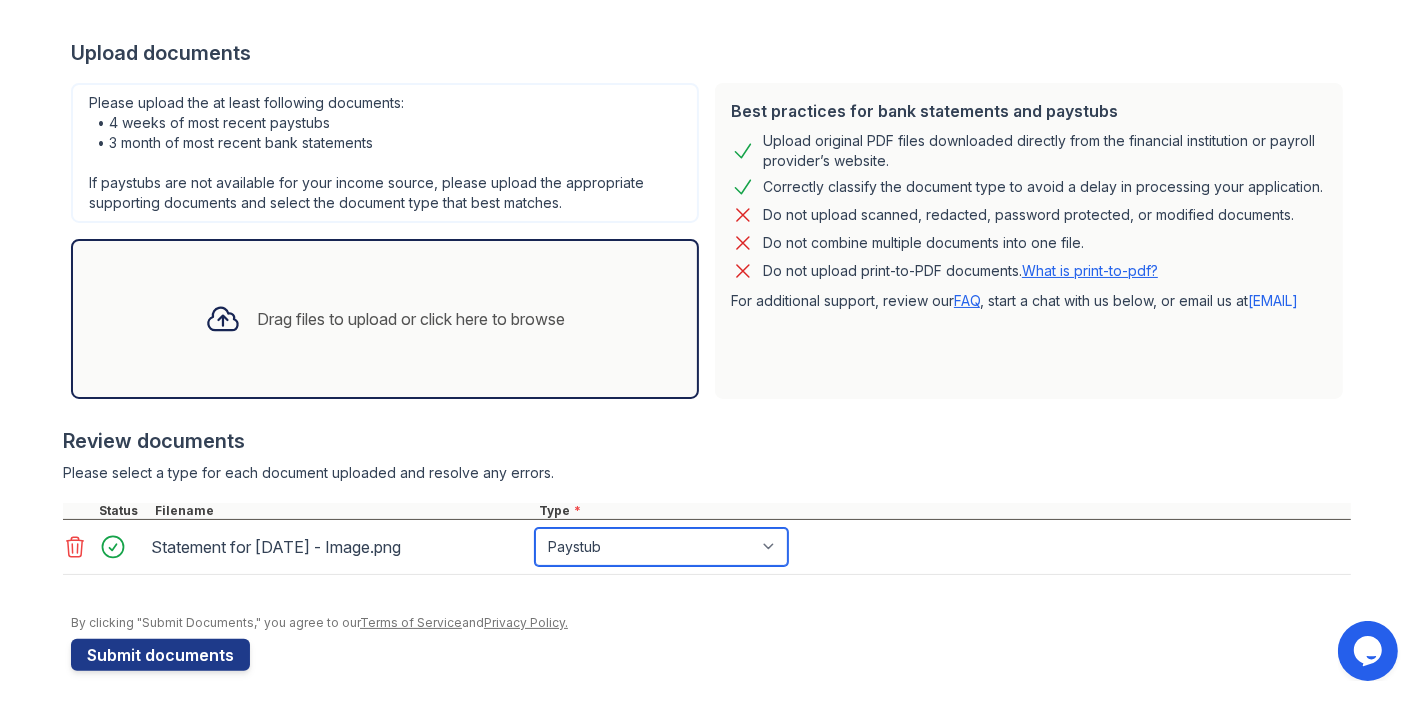 click on "Select type
Paystub
Bank Statement
Offer Letter
Tax Documents
Benefit Award Letter
Investment Account Statement
Other" at bounding box center (661, 547) 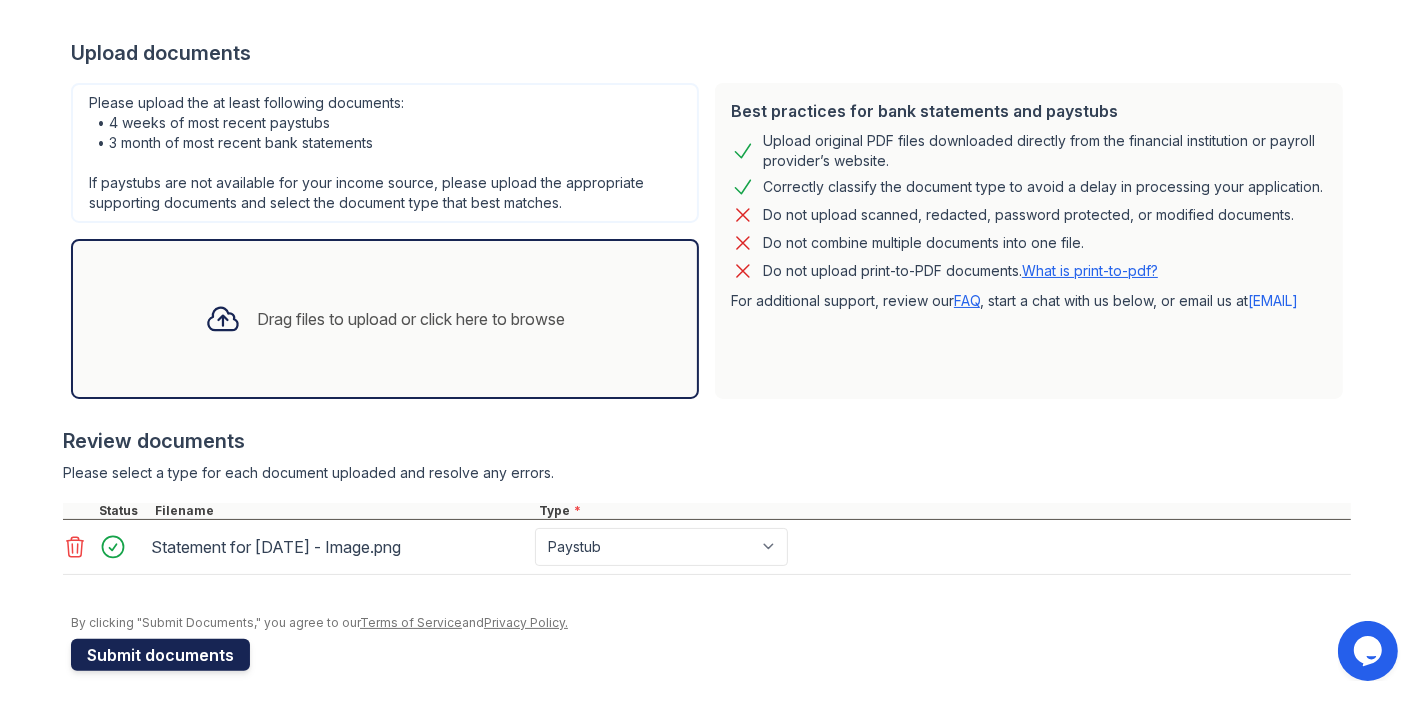 click on "Submit documents" at bounding box center (160, 655) 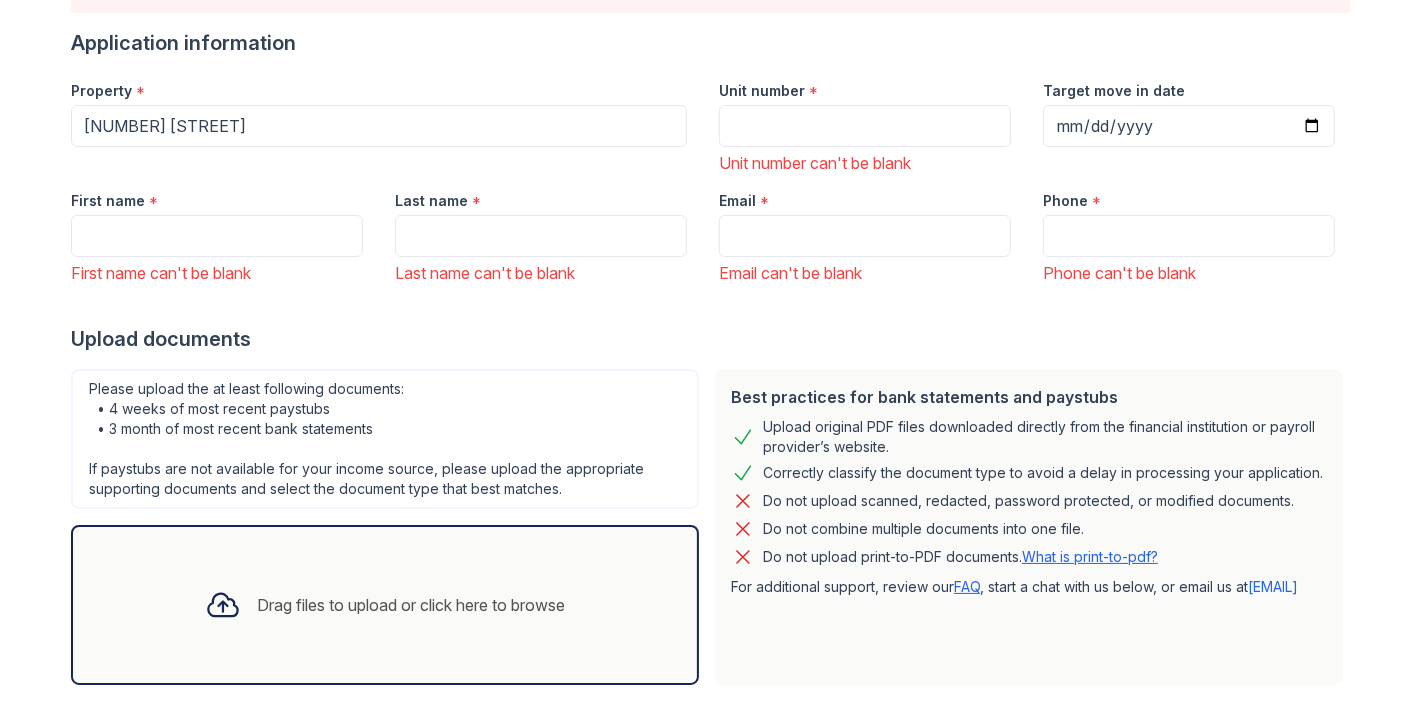 scroll, scrollTop: 486, scrollLeft: 0, axis: vertical 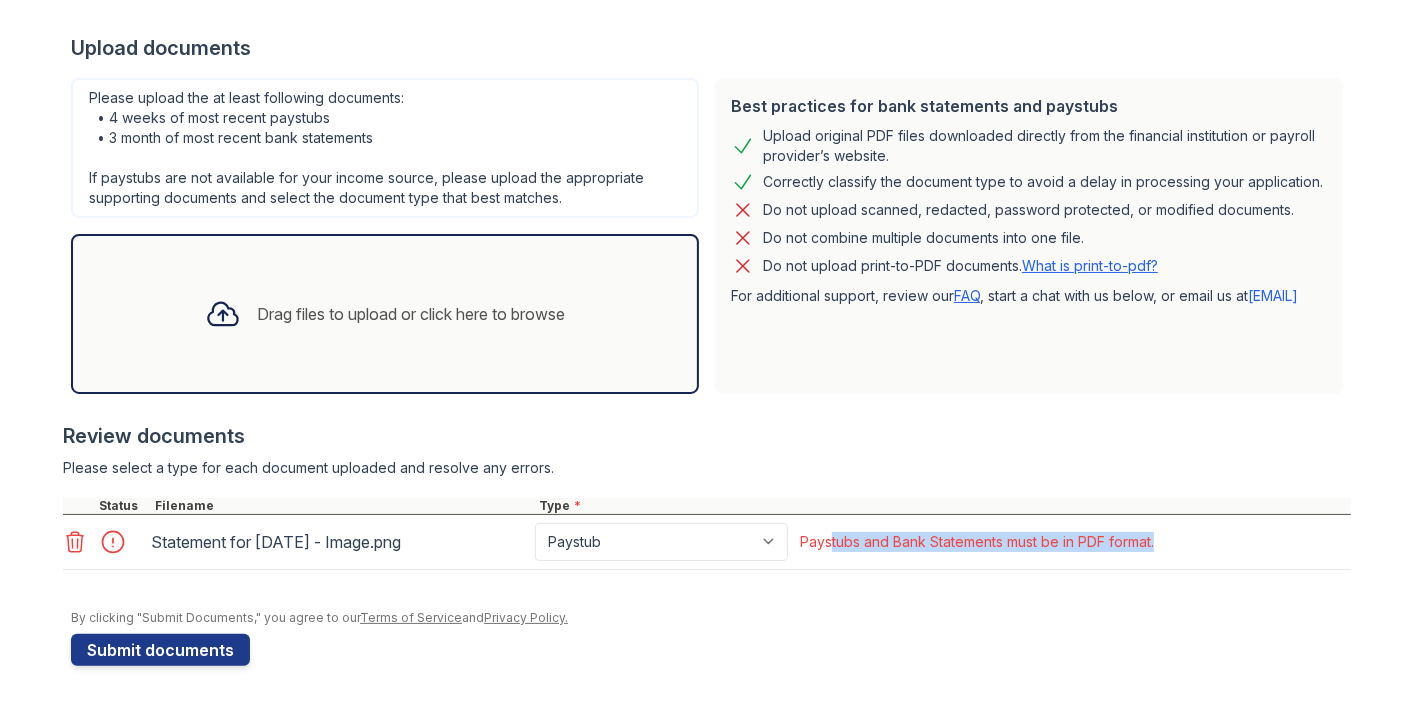 drag, startPoint x: 818, startPoint y: 544, endPoint x: 1153, endPoint y: 547, distance: 335.01343 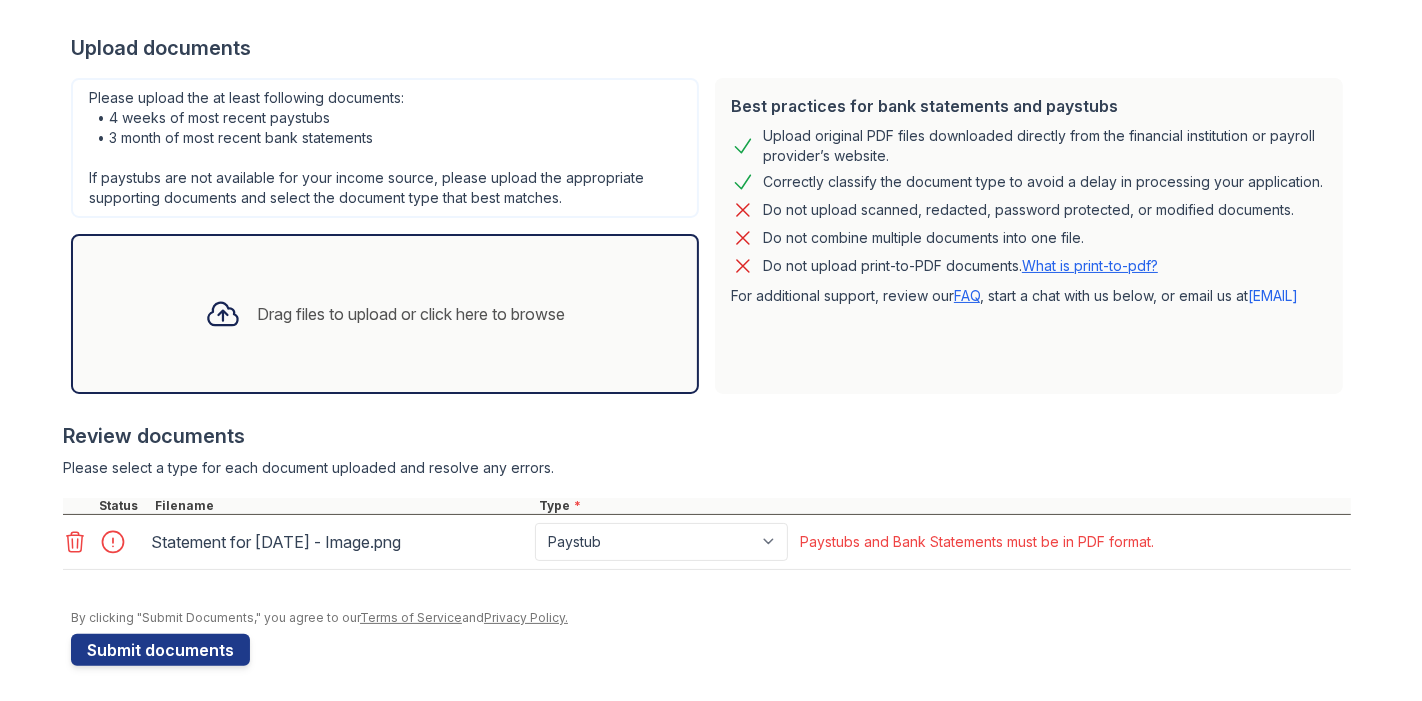 click on "Review documents" at bounding box center [707, 436] 